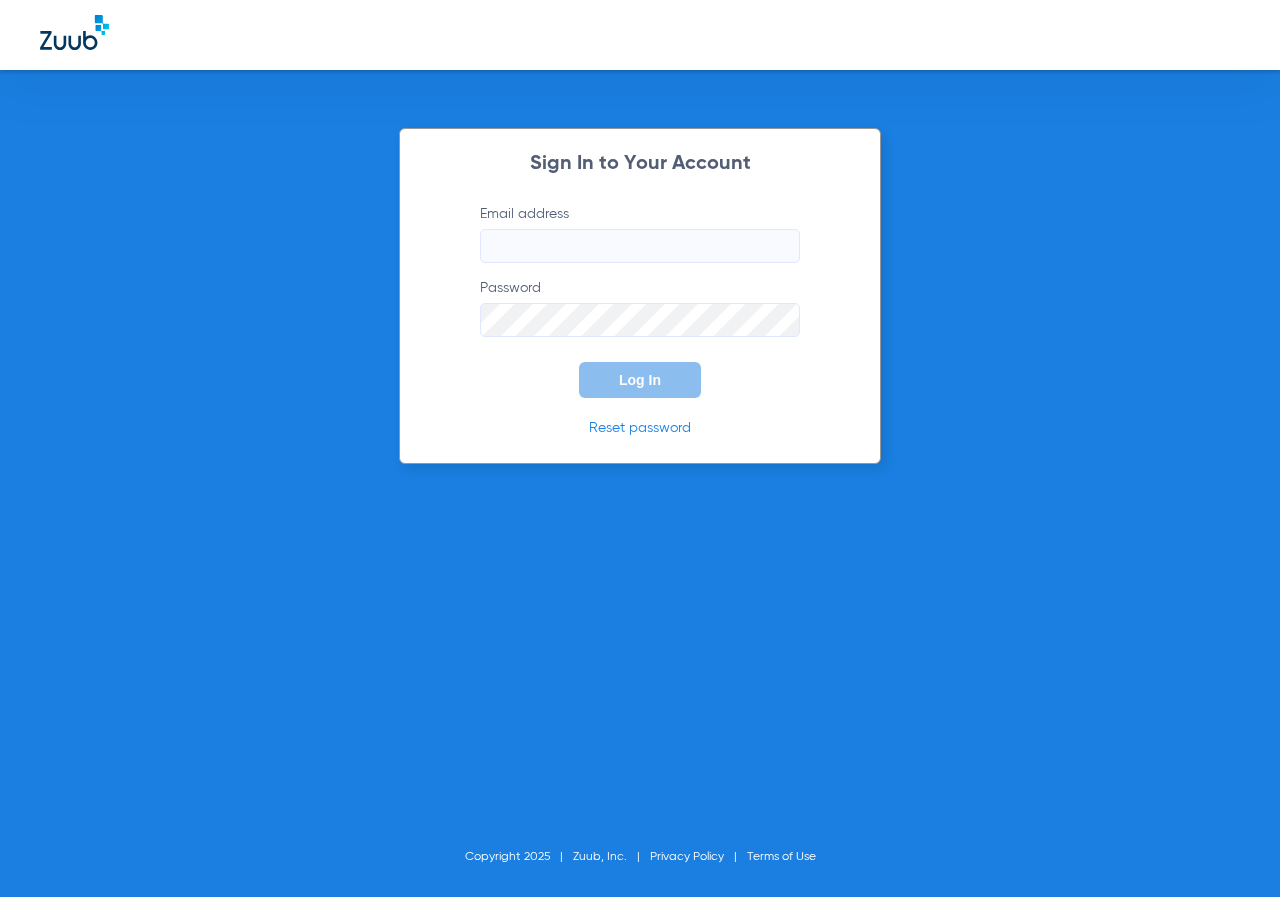 scroll, scrollTop: 0, scrollLeft: 0, axis: both 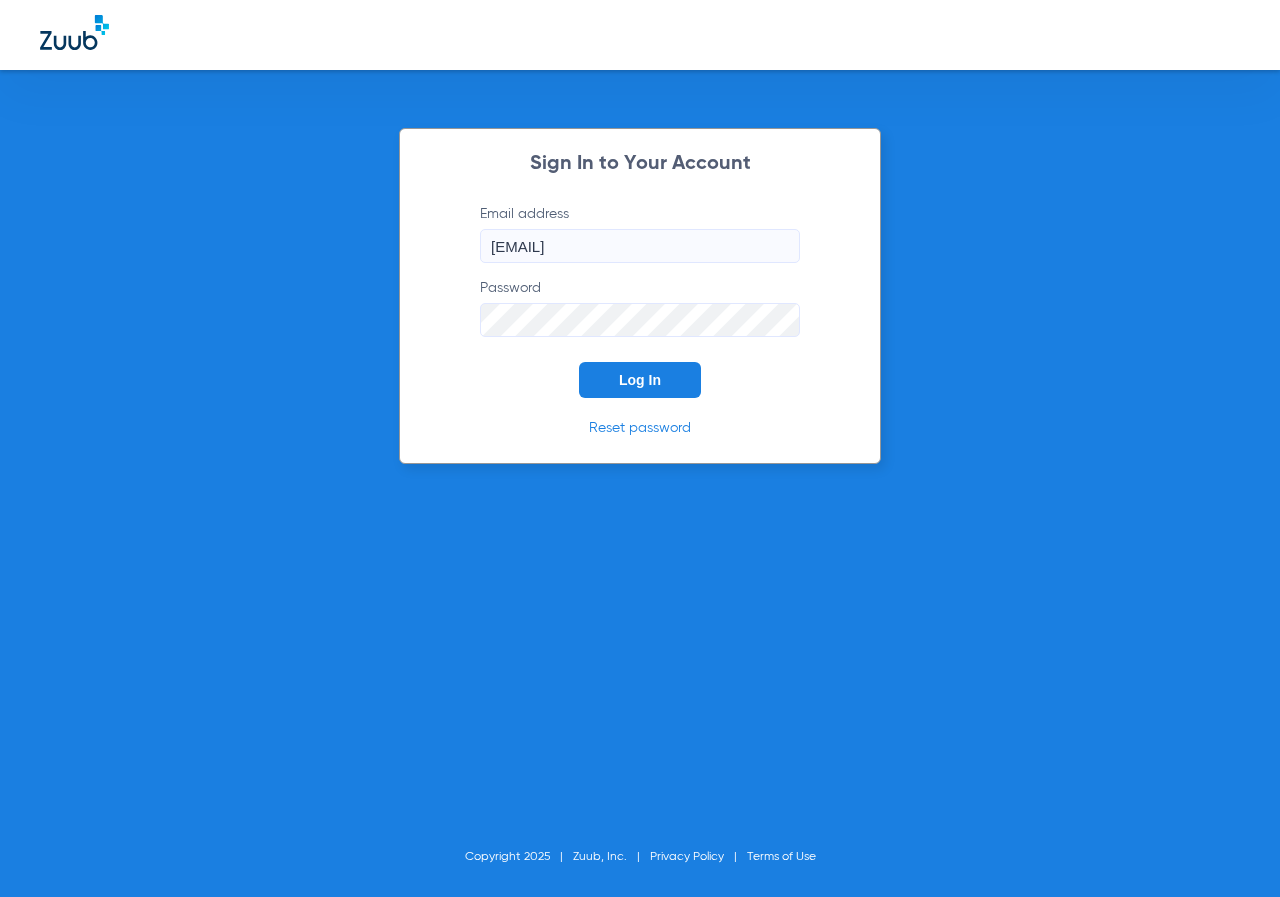 click on "Log In" 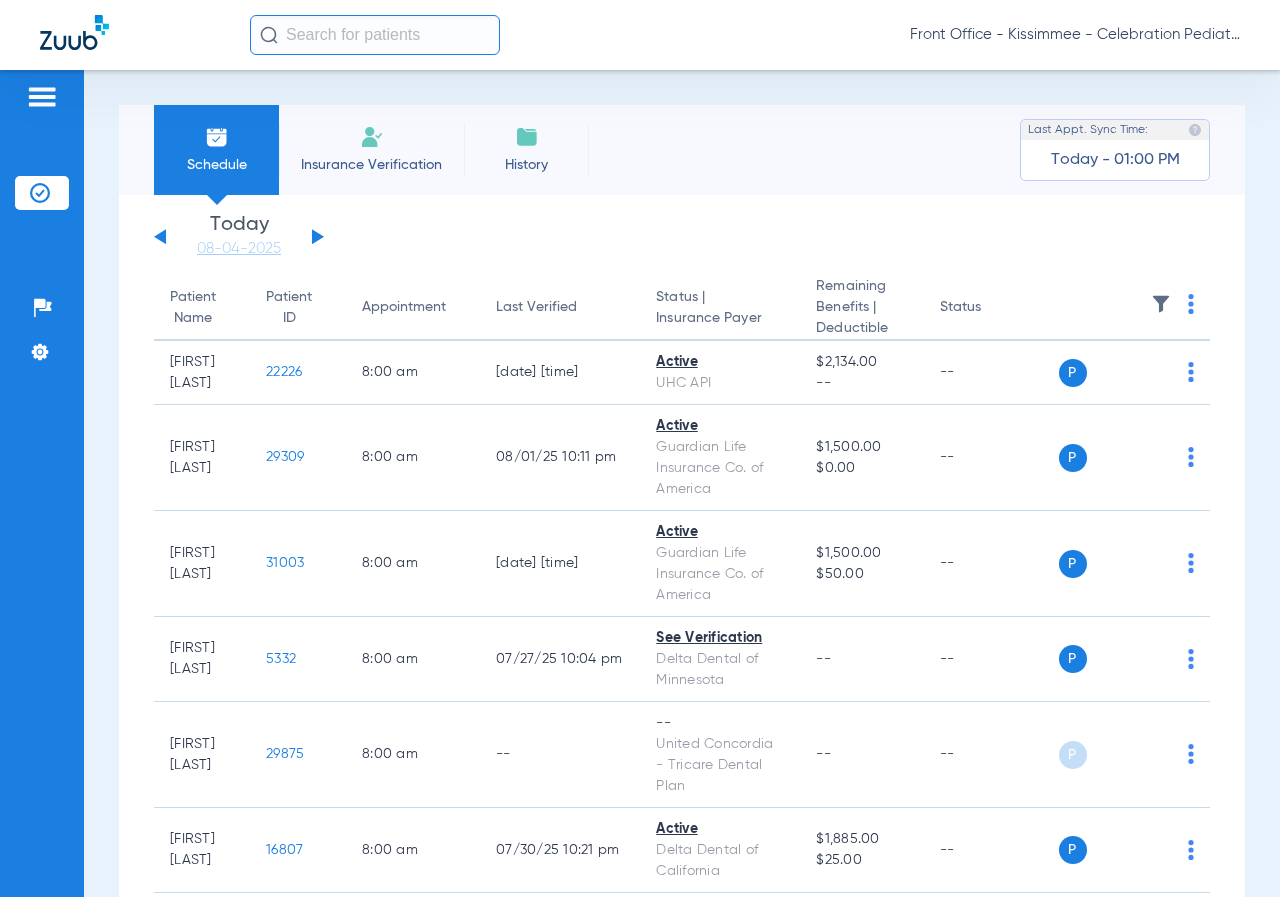 click on "Saturday   05-31-2025   Sunday   06-01-2025   Monday   06-02-2025   Tuesday   06-03-2025   Wednesday   06-04-2025   Thursday   06-05-2025   Friday   06-06-2025   Saturday   06-07-2025   Sunday   06-08-2025   Monday   06-09-2025   Tuesday   06-10-2025   Wednesday   06-11-2025   Thursday   06-12-2025   Friday   06-13-2025   Saturday   06-14-2025   Sunday   06-15-2025   Monday   06-16-2025   Tuesday   06-17-2025   Wednesday   06-18-2025   Thursday   06-19-2025   Friday   06-20-2025   Saturday   06-21-2025   Sunday   06-22-2025   Monday   06-23-2025   Tuesday   06-24-2025   Wednesday   06-25-2025   Thursday   06-26-2025   Friday   06-27-2025   Saturday   06-28-2025   Sunday   06-29-2025   Monday   06-30-2025   Tuesday   07-01-2025   Wednesday   07-02-2025   Thursday   07-03-2025   Friday   07-04-2025   Saturday   07-05-2025   Sunday   07-06-2025   Monday   07-07-2025   Tuesday   07-08-2025   Wednesday   07-09-2025   Thursday   07-10-2025   Friday   07-11-2025   Saturday   07-12-2025   Sunday   07-13-2025" 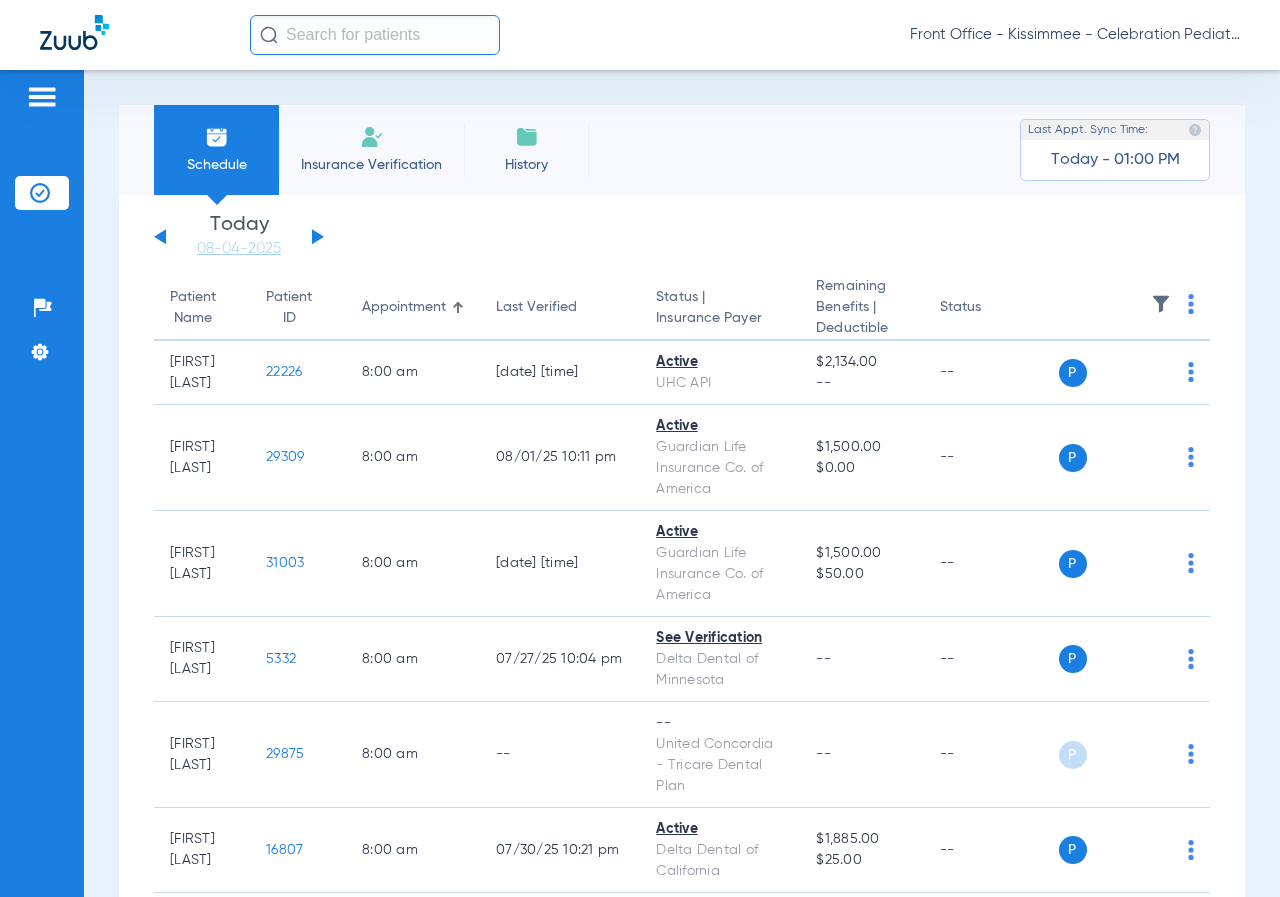 click on "Saturday   05-31-2025   Sunday   06-01-2025   Monday   06-02-2025   Tuesday   06-03-2025   Wednesday   06-04-2025   Thursday   06-05-2025   Friday   06-06-2025   Saturday   06-07-2025   Sunday   06-08-2025   Monday   06-09-2025   Tuesday   06-10-2025   Wednesday   06-11-2025   Thursday   06-12-2025   Friday   06-13-2025   Saturday   06-14-2025   Sunday   06-15-2025   Monday   06-16-2025   Tuesday   06-17-2025   Wednesday   06-18-2025   Thursday   06-19-2025   Friday   06-20-2025   Saturday   06-21-2025   Sunday   06-22-2025   Monday   06-23-2025   Tuesday   06-24-2025   Wednesday   06-25-2025   Thursday   06-26-2025   Friday   06-27-2025   Saturday   06-28-2025   Sunday   06-29-2025   Monday   06-30-2025   Tuesday   07-01-2025   Wednesday   07-02-2025   Thursday   07-03-2025   Friday   07-04-2025   Saturday   07-05-2025   Sunday   07-06-2025   Monday   07-07-2025   Tuesday   07-08-2025   Wednesday   07-09-2025   Thursday   07-10-2025   Friday   07-11-2025   Saturday   07-12-2025   Sunday   07-13-2025" 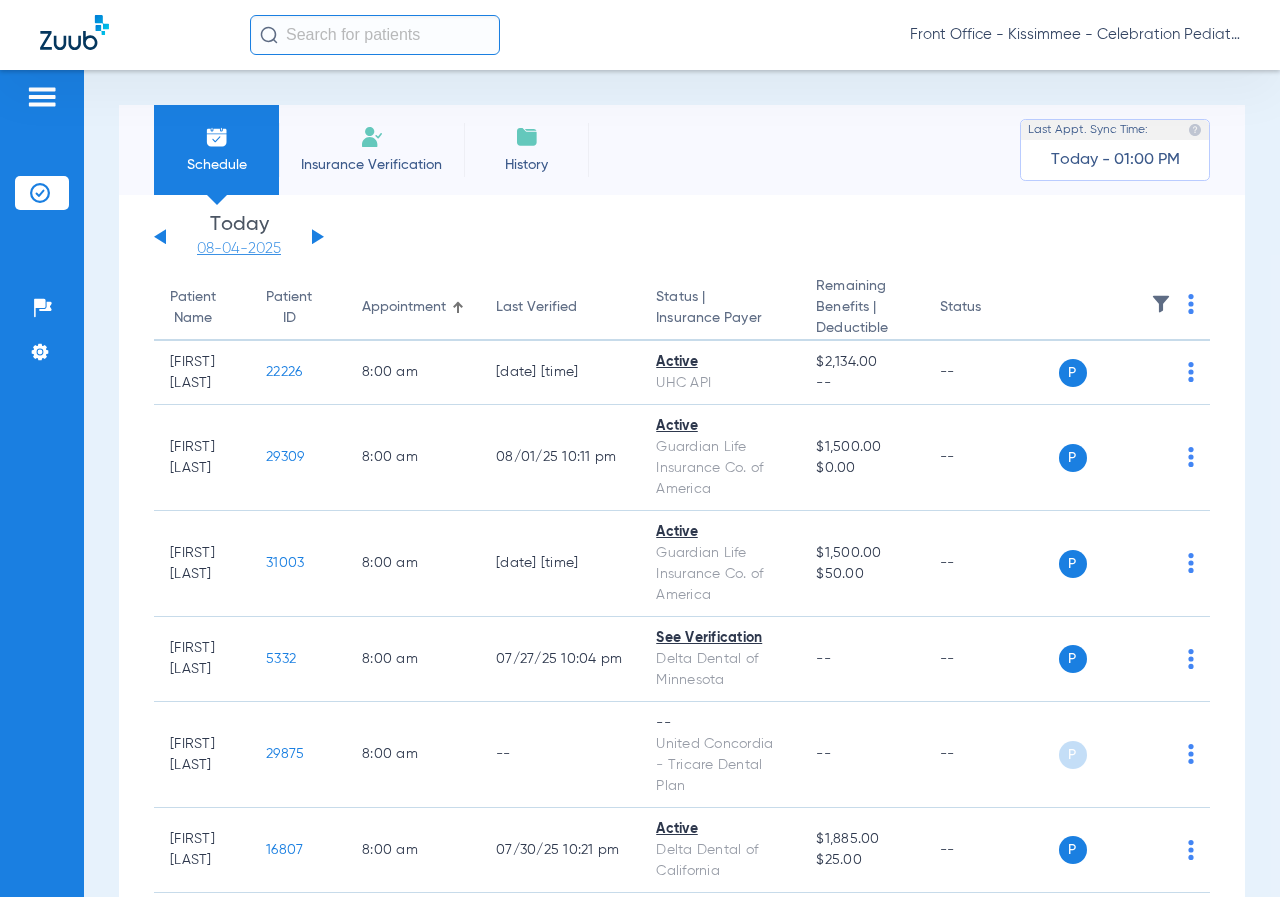 click on "08-04-2025" 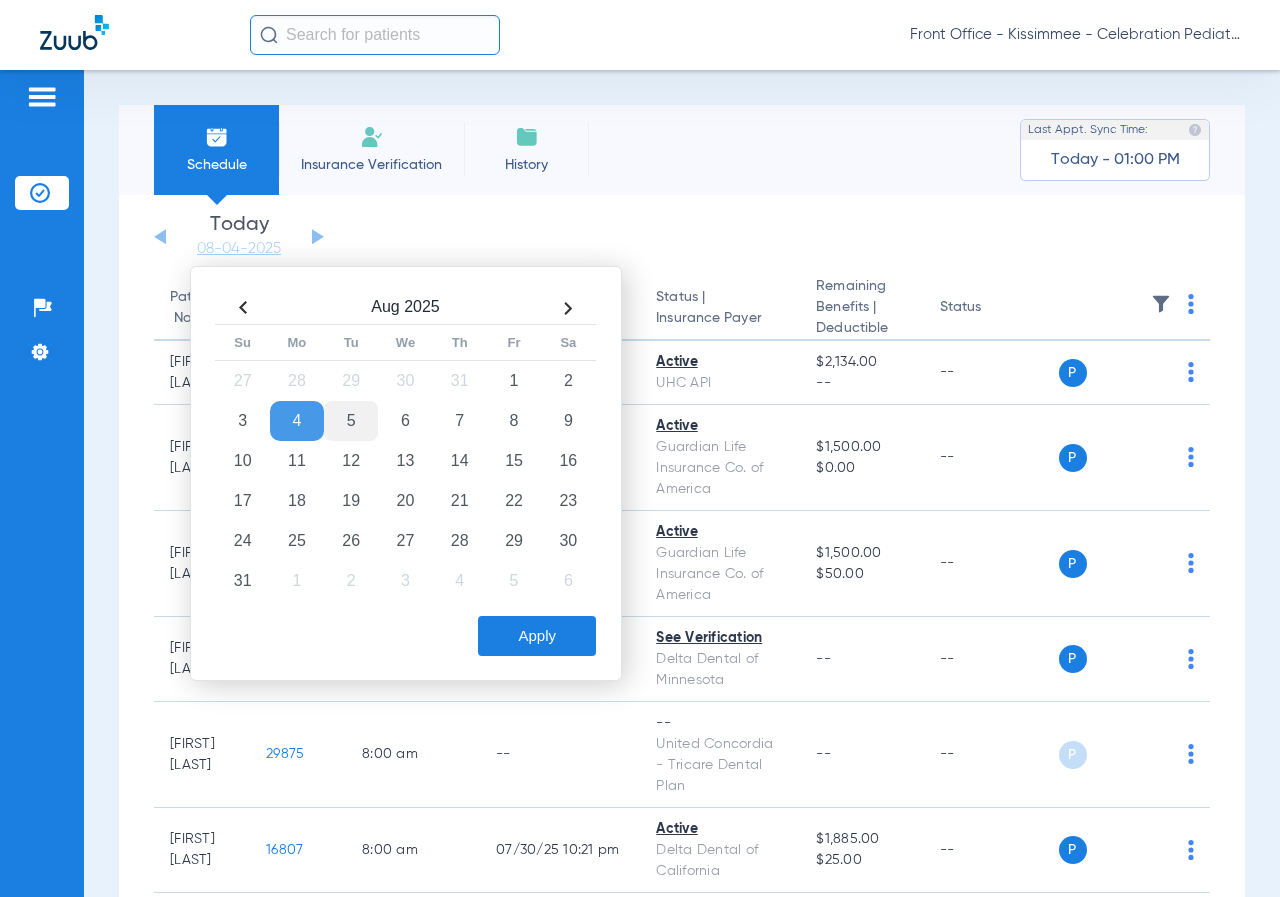 click on "5" 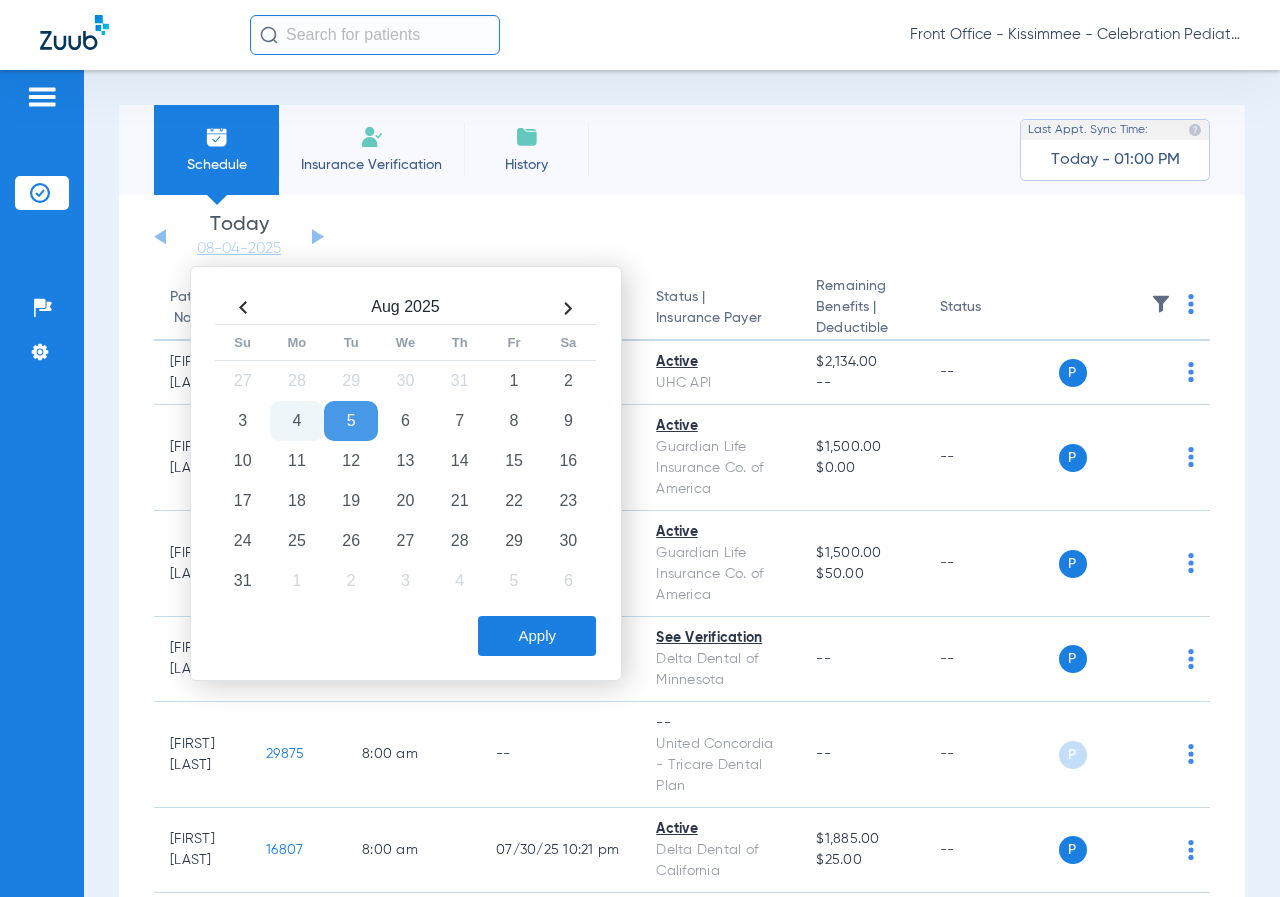 click on "Apply" 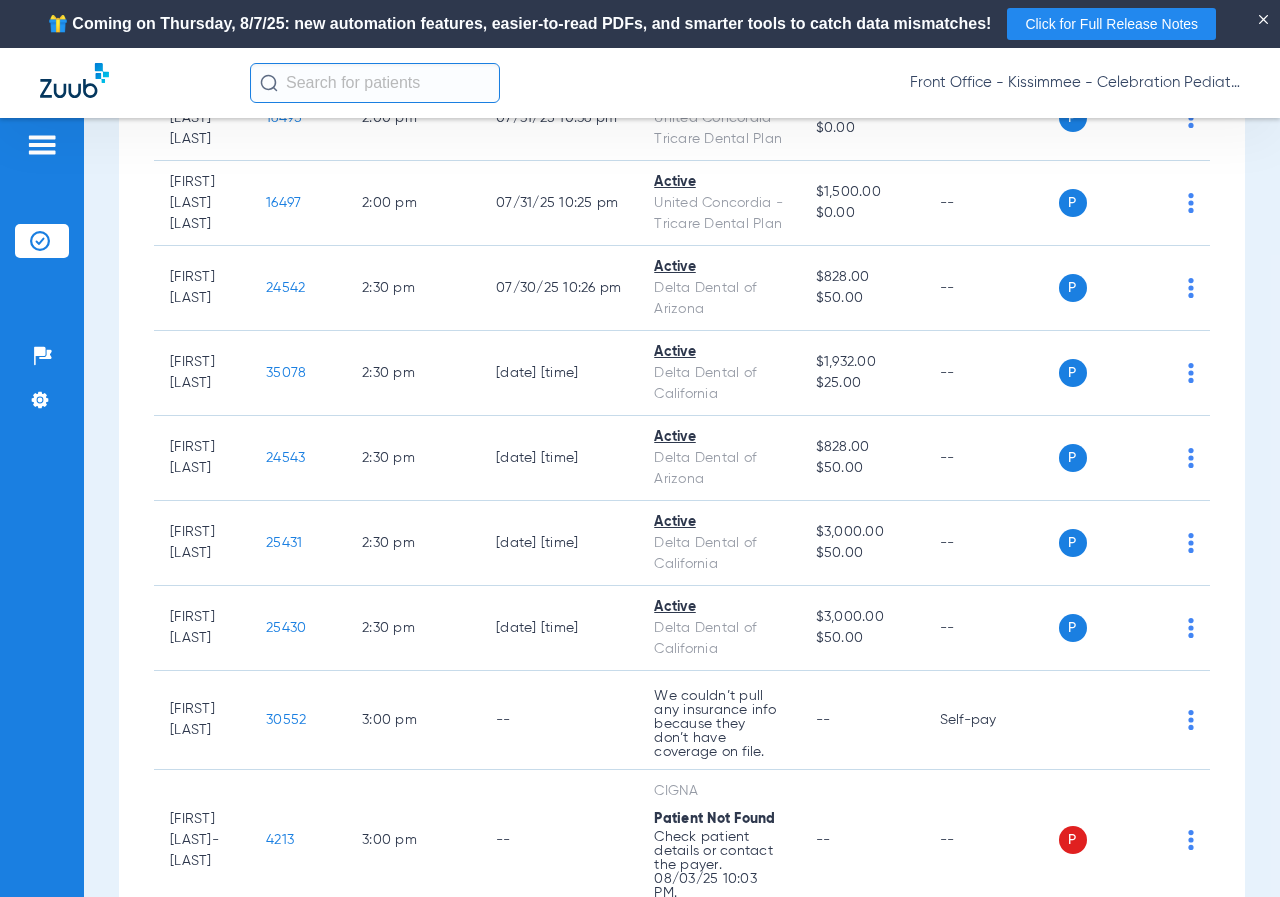 scroll, scrollTop: 5800, scrollLeft: 0, axis: vertical 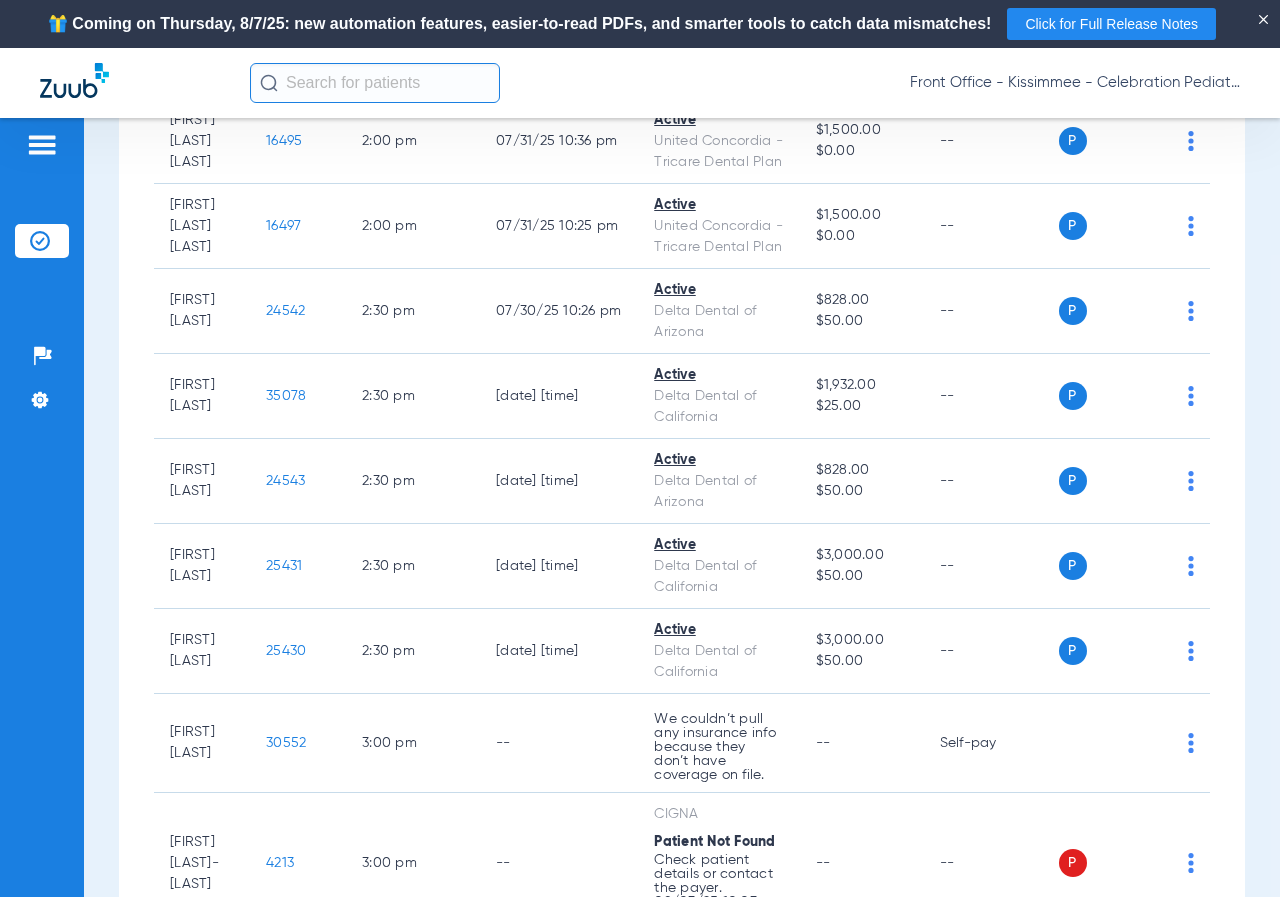 click on "23267" 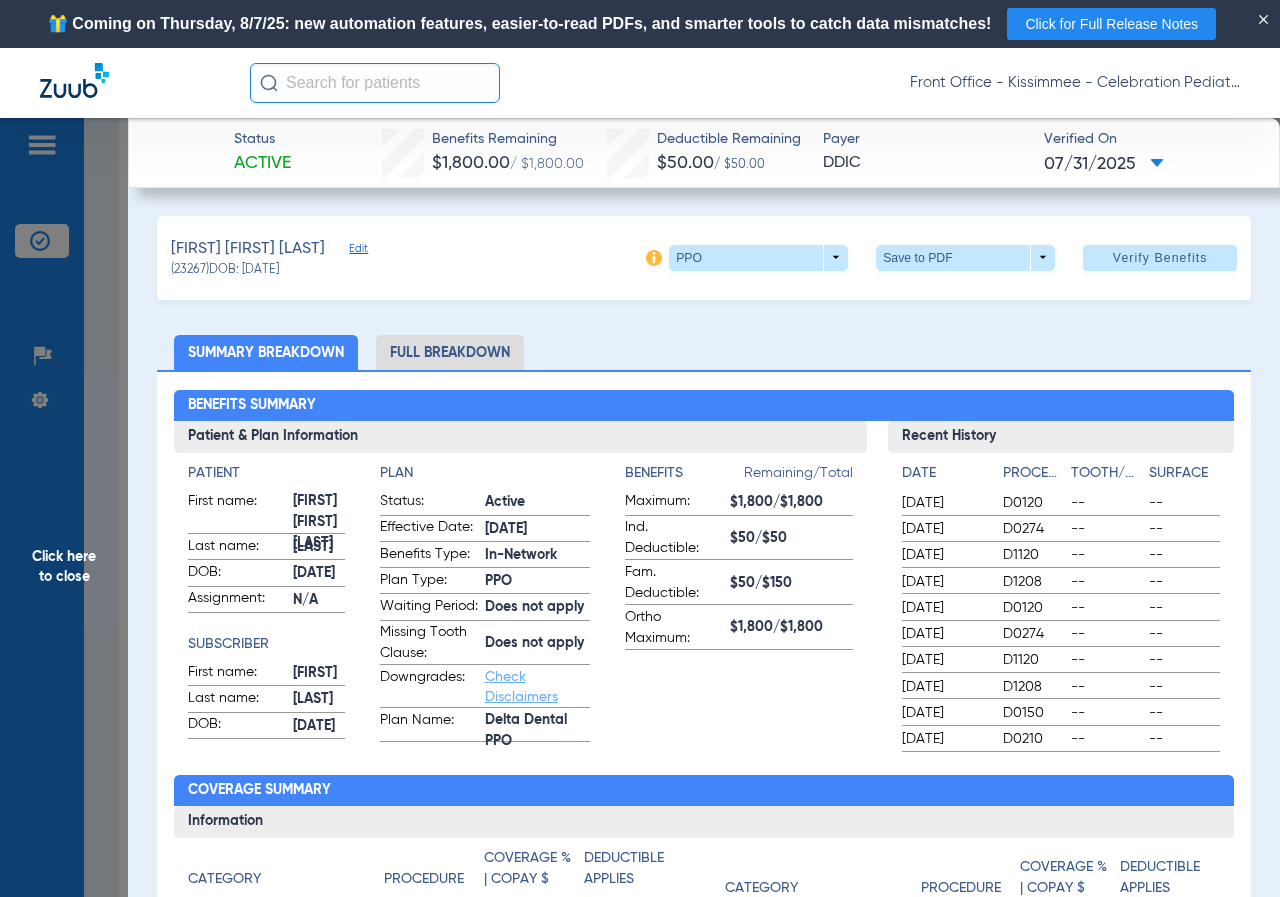click on "Click here to close" 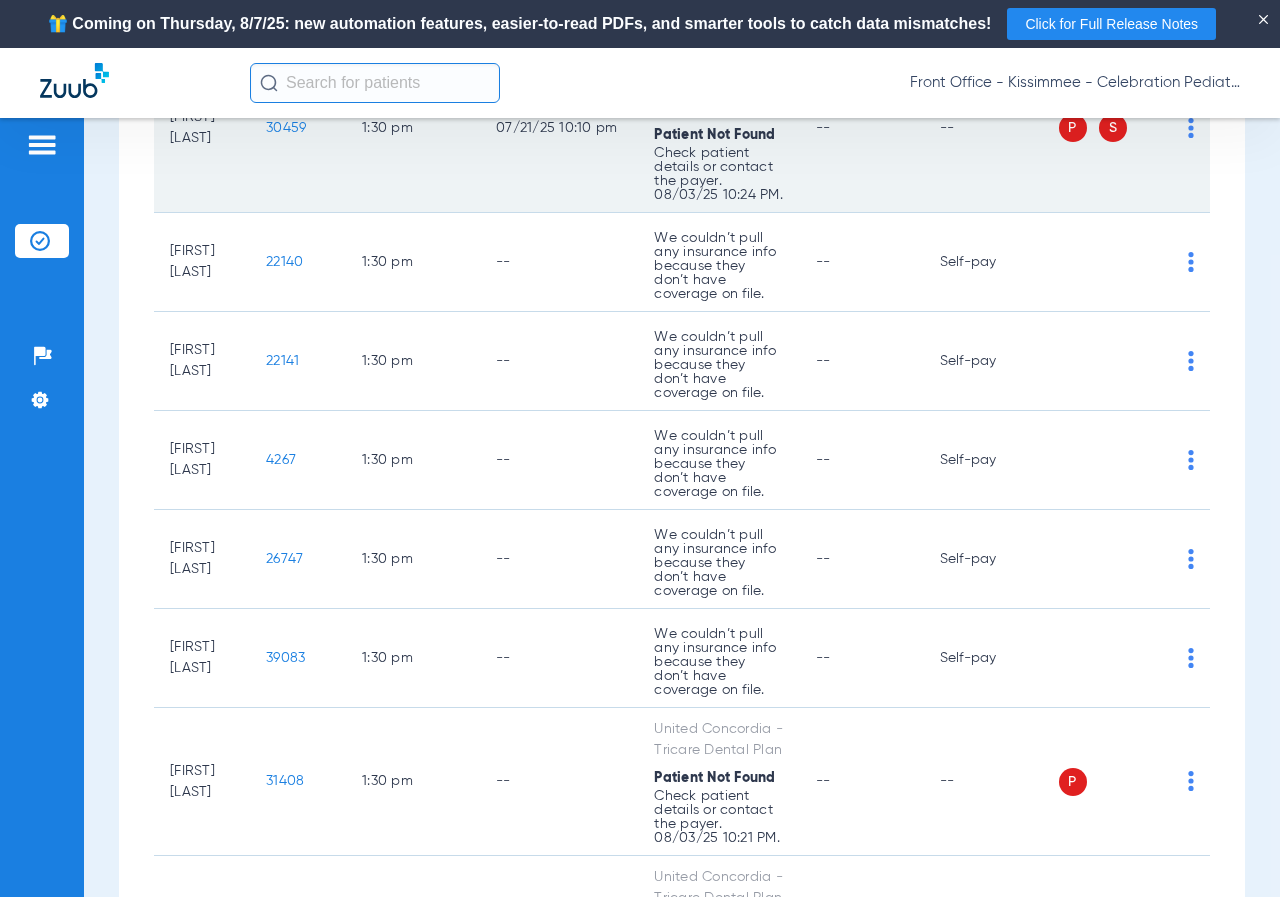 scroll, scrollTop: 4500, scrollLeft: 0, axis: vertical 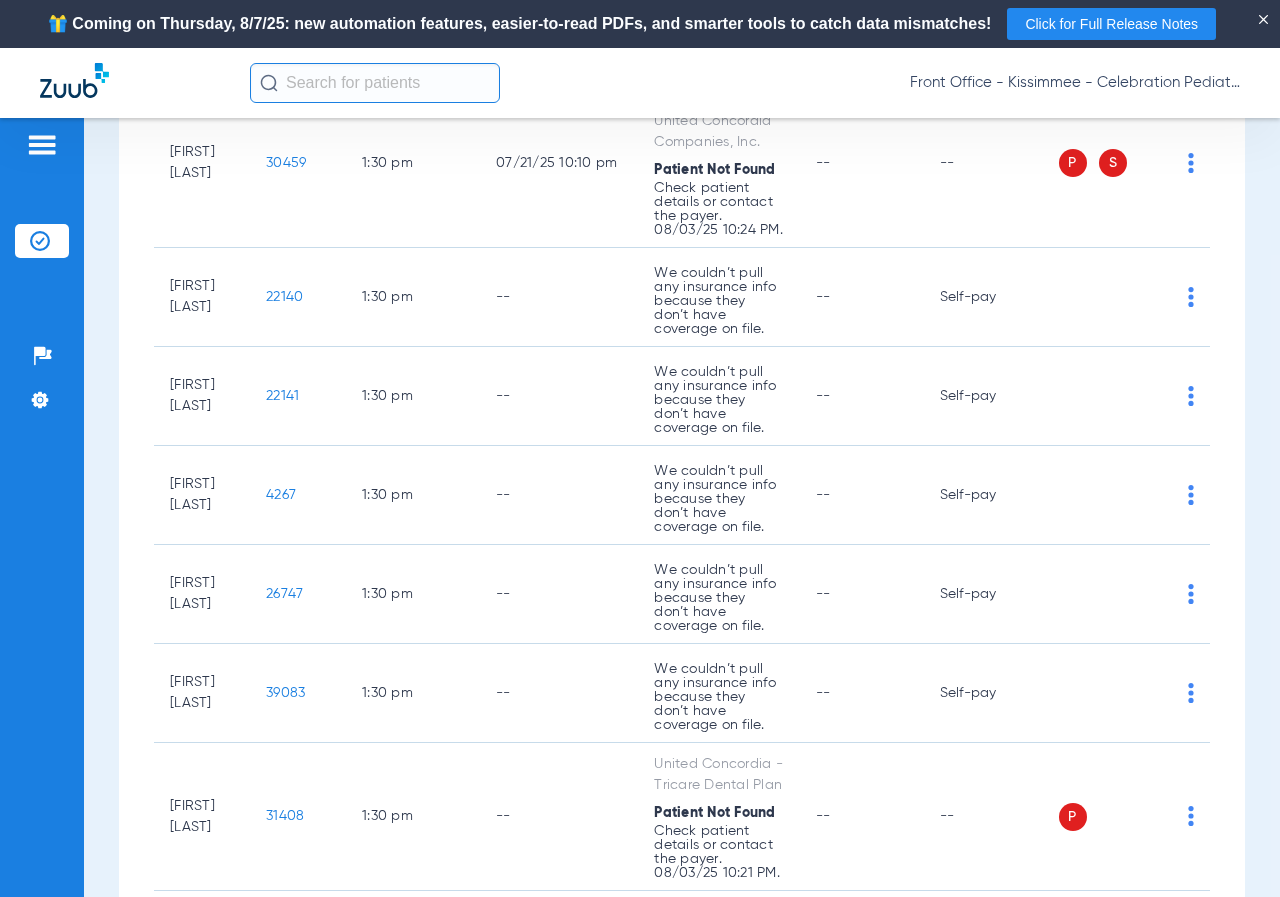 click on "P" 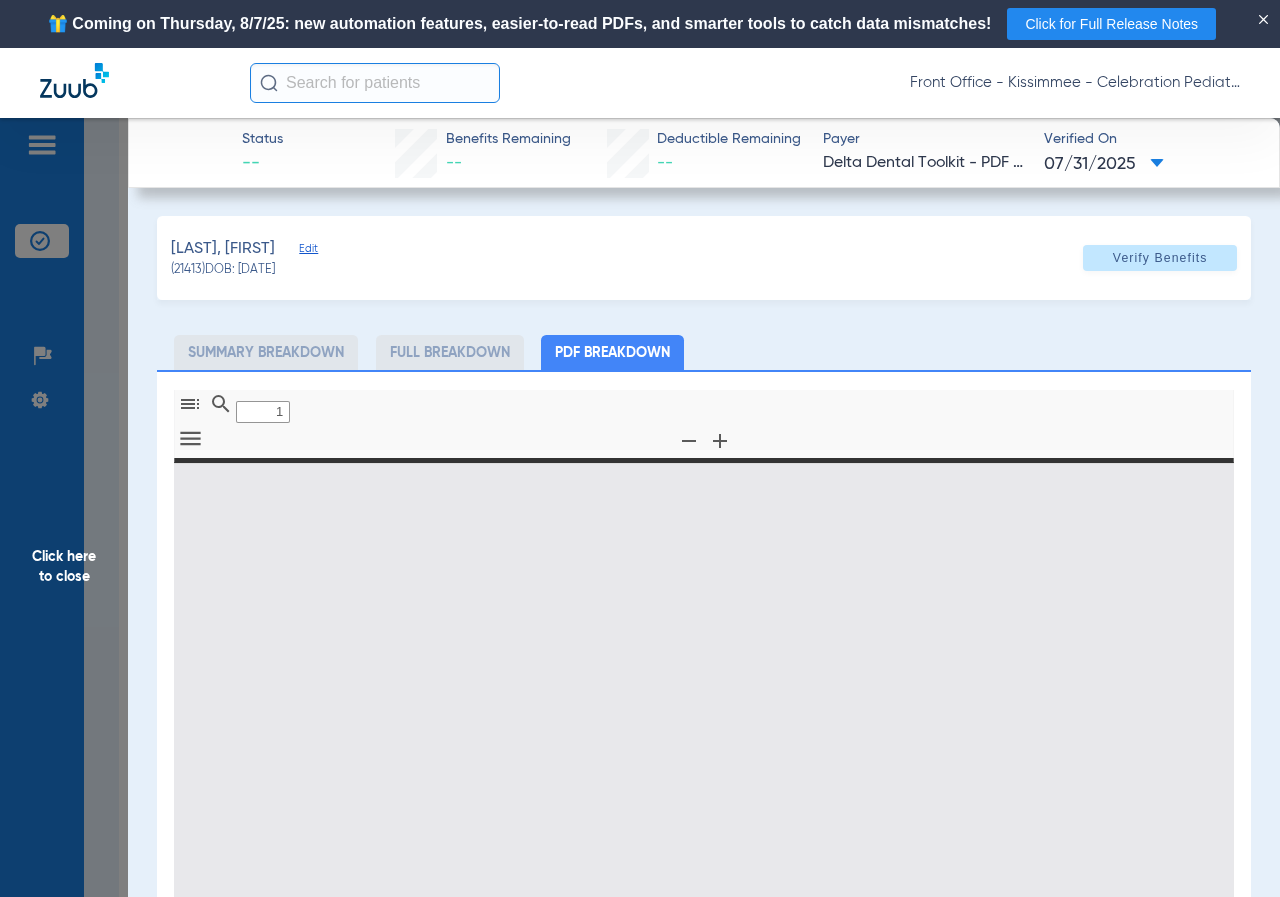 type on "0" 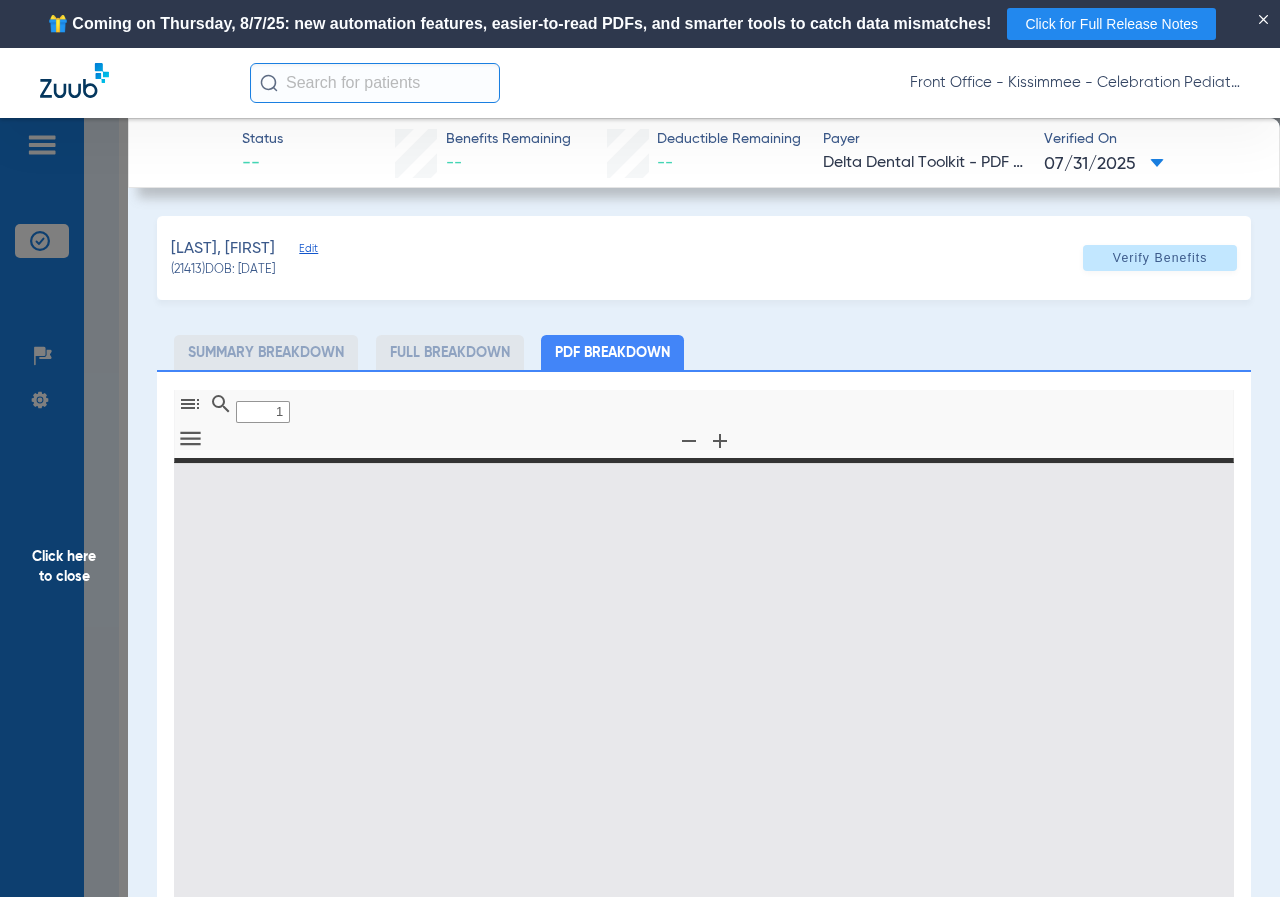 select on "page-width" 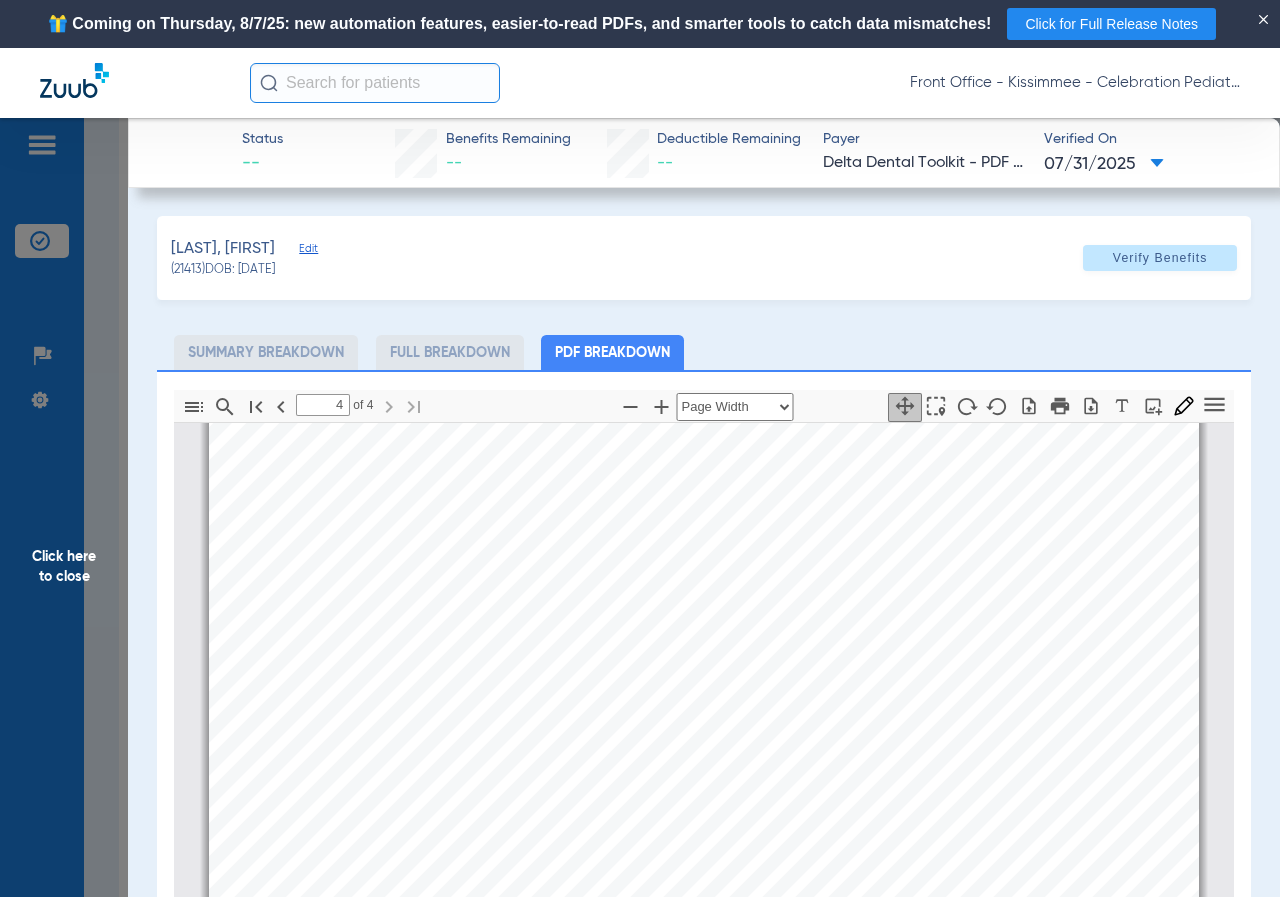 scroll, scrollTop: 4312, scrollLeft: 0, axis: vertical 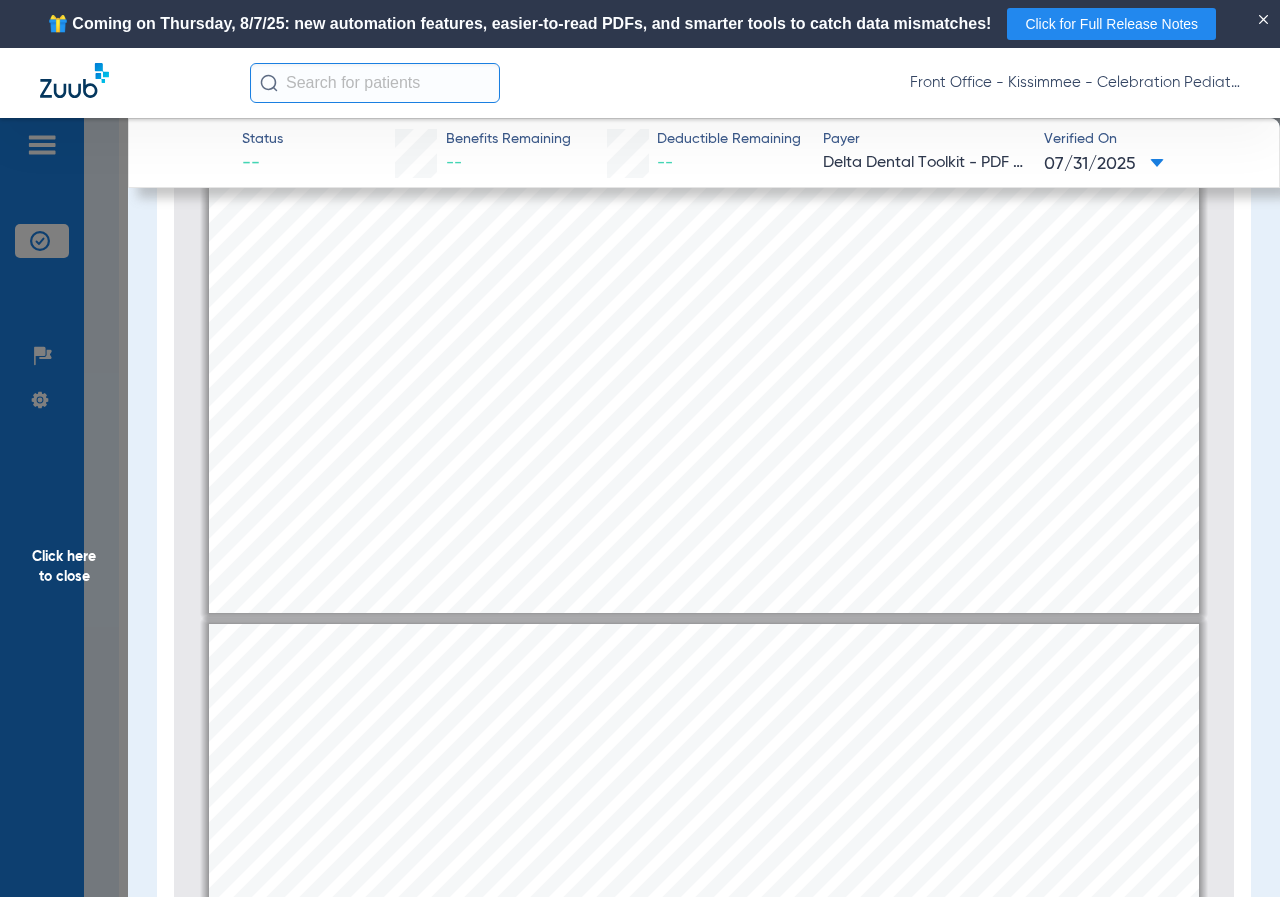 click on "mbb_20250731220432_76832885_DOT   Page 1 Eligibility and Benefits are based on information available on 07/31/2025 . This is an overview of benefits that should be reviewed in its entirety, and not a guarantee of payment. Refer to the patient's summary plan description (SPD) for detailed benefits, limitations, and exclusions. Estimated patient out of pocket expenses can be determined by the submission of a pre-treatment estimate. Eligibility Member Name:   DIANA C FRANCO Patient Name:   SANTIAGO RESTREPO Relationship:   Dependent Client Name:   Target Corporation Client Number:   050802-1000 Product:   Delta Dental PPO plus Premier Currently Eligible:   Yes as of 06/14/2020 Claims Mailing Address Delta Dental P.O. Box 9120 Farmington Hills, MI 48333 Payer ID   07000 Contact your clearing house if you have any issues with this payer ID Client Information:   The Employer has selected the following benefit plan. Eligibility is not a guarantee of coverage as actual benefit payments are Coordination of Benefits" at bounding box center (704, -28) 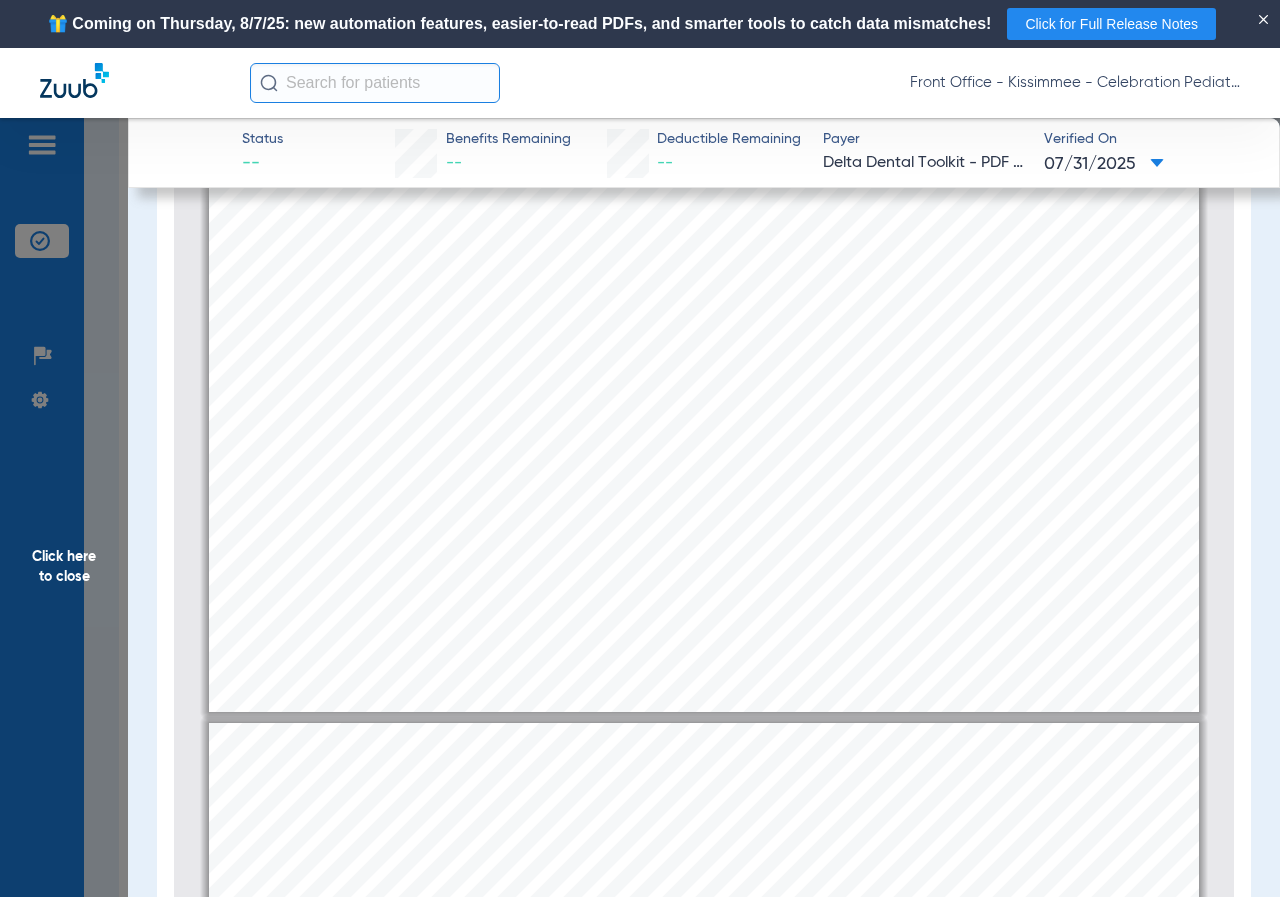 scroll, scrollTop: 712, scrollLeft: 0, axis: vertical 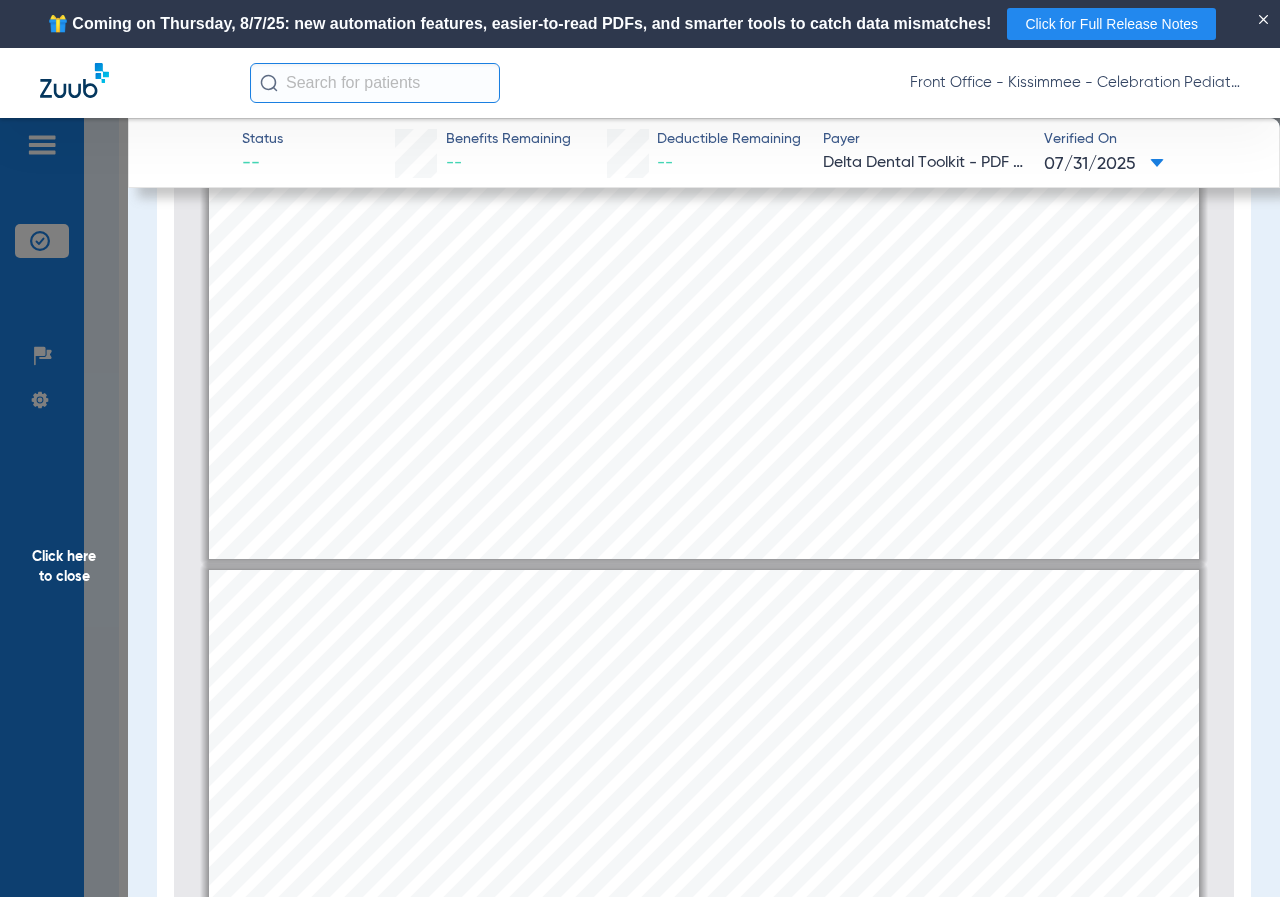 type on "2" 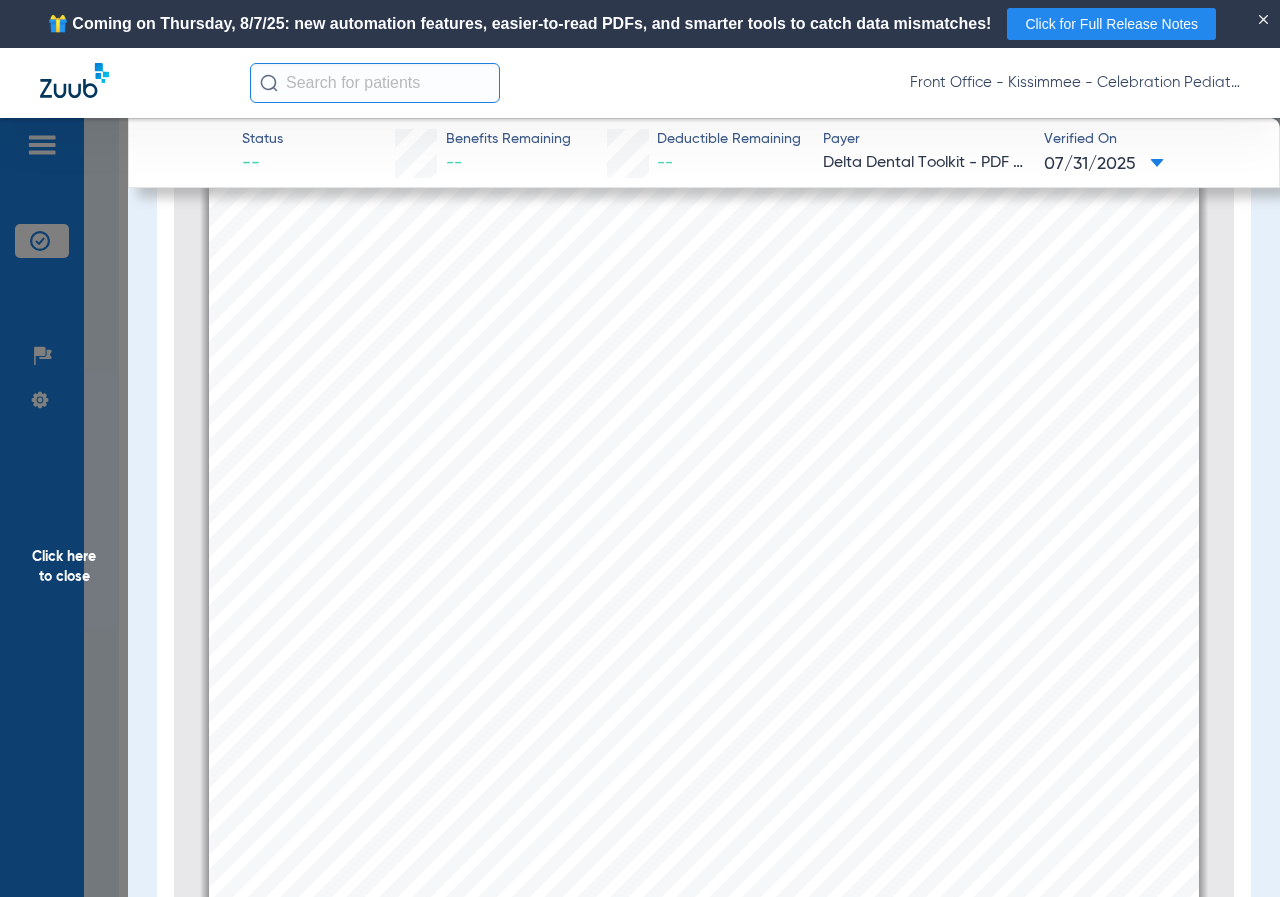 scroll, scrollTop: 1512, scrollLeft: 0, axis: vertical 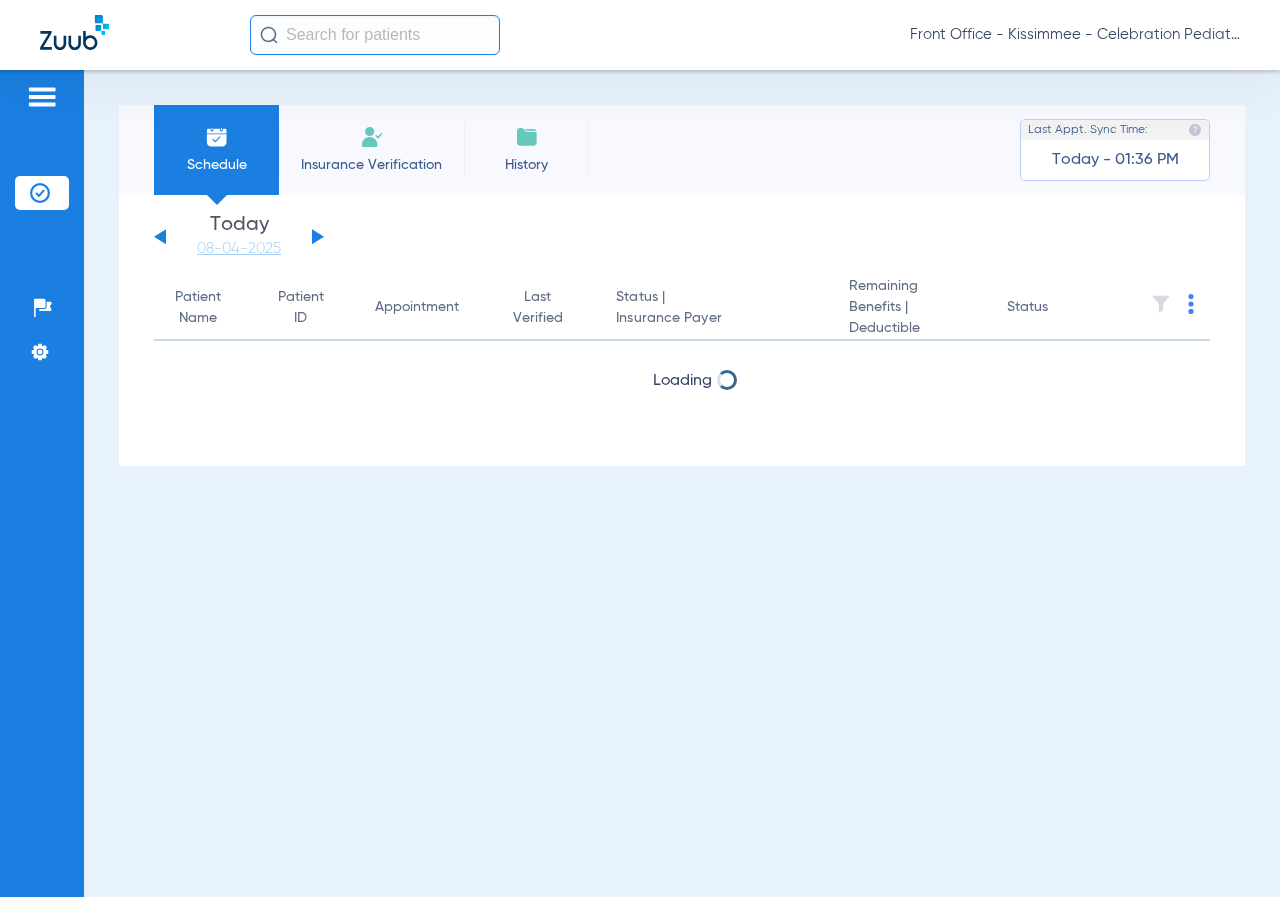 click 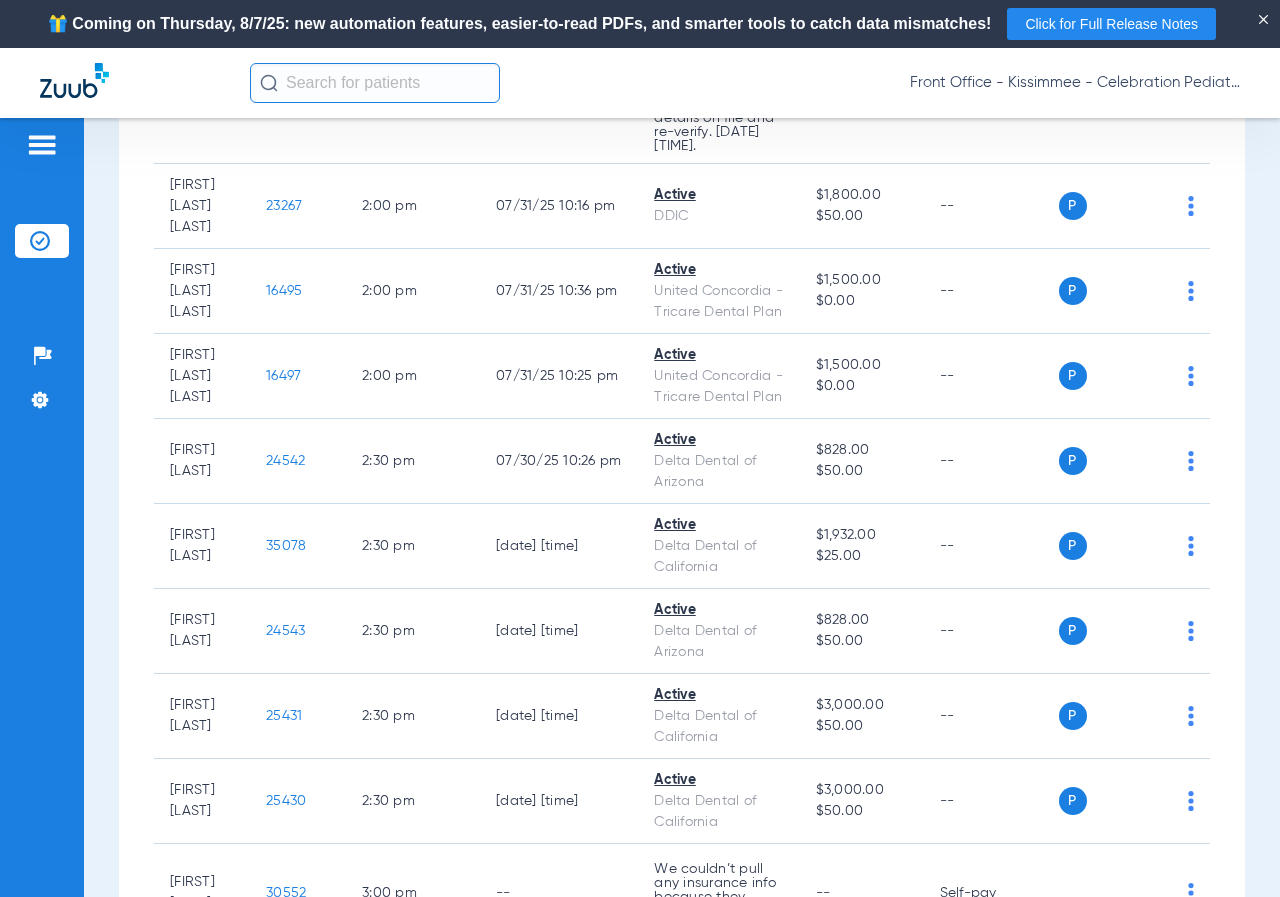scroll, scrollTop: 5700, scrollLeft: 0, axis: vertical 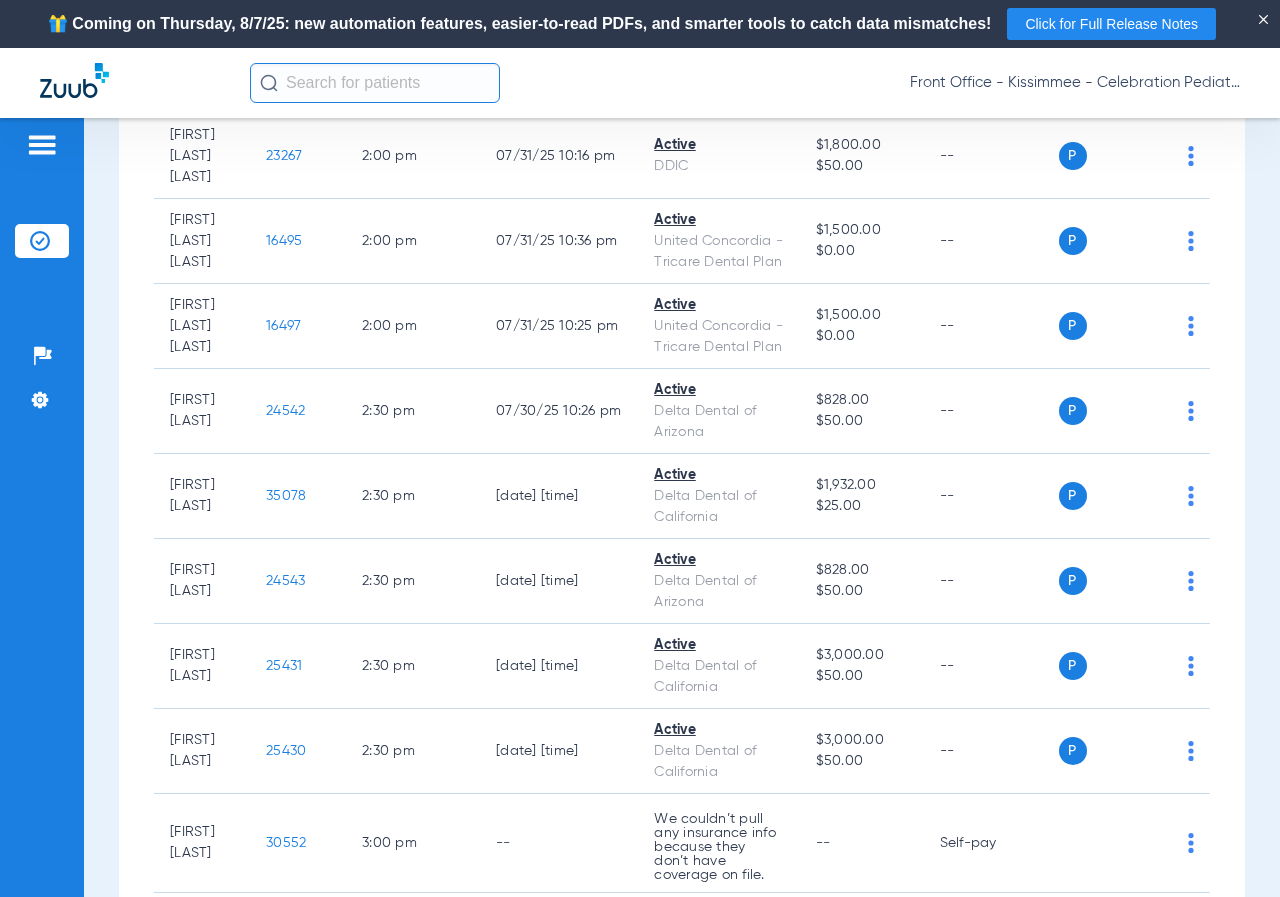 click on "37289" 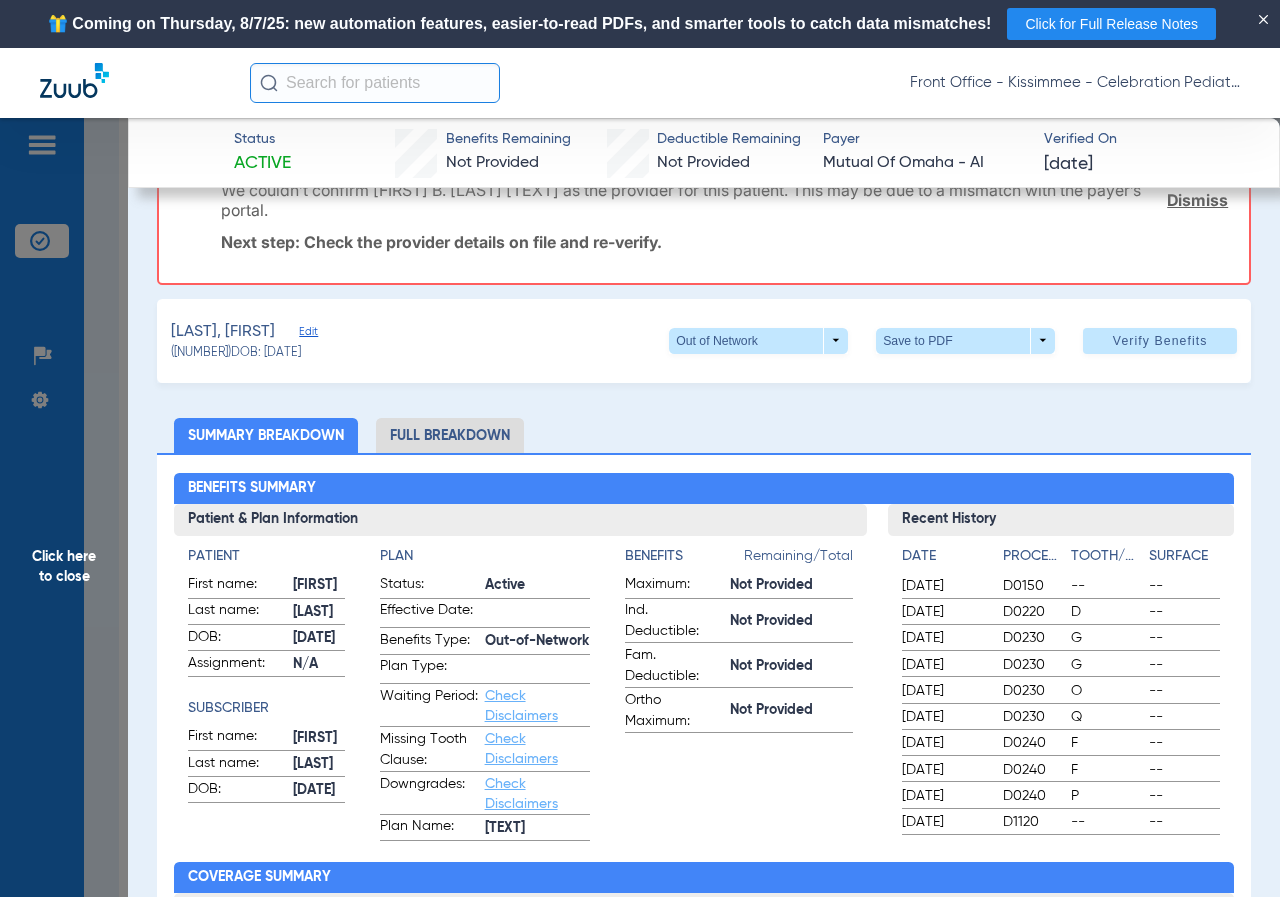 scroll, scrollTop: 200, scrollLeft: 0, axis: vertical 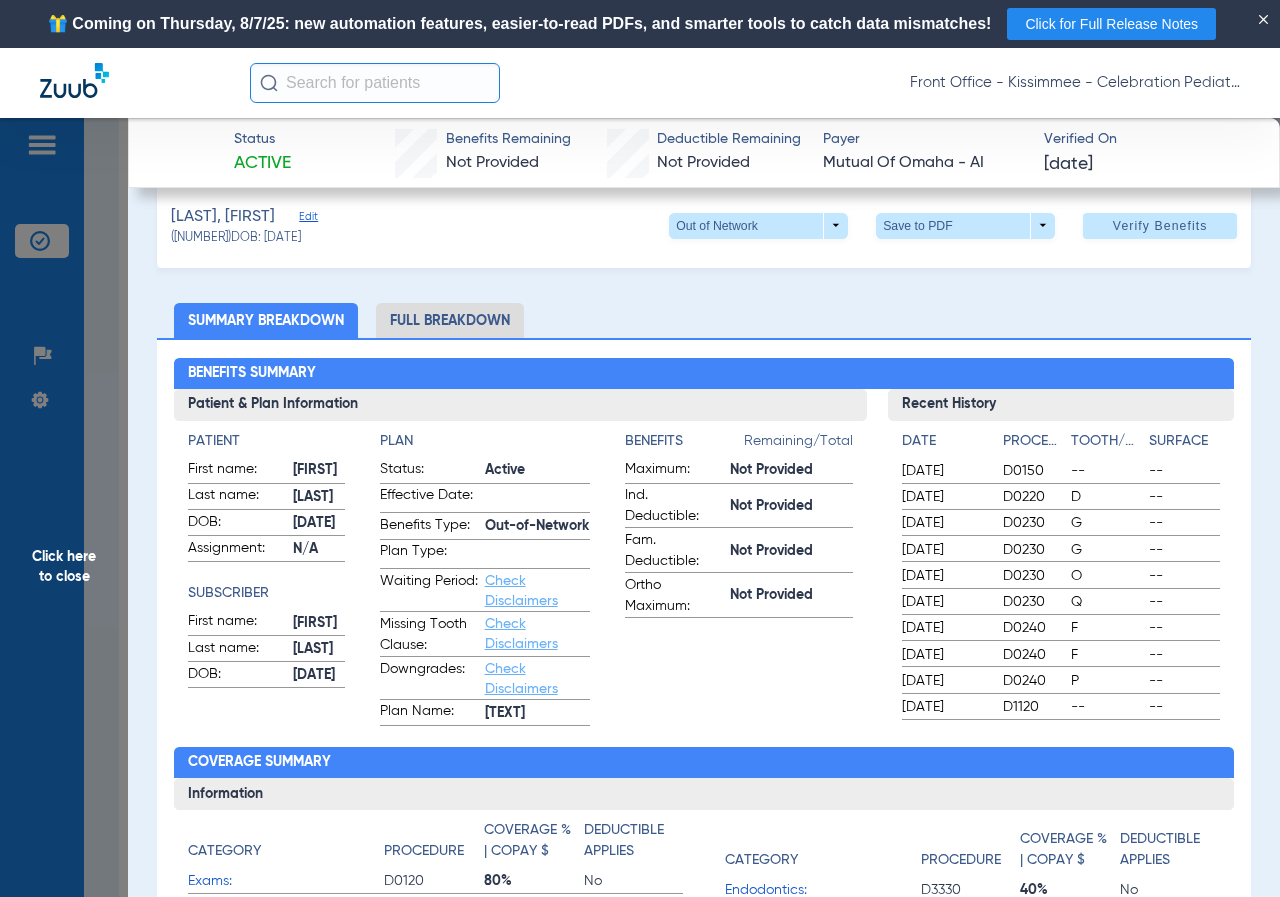 click on "Click here to close" 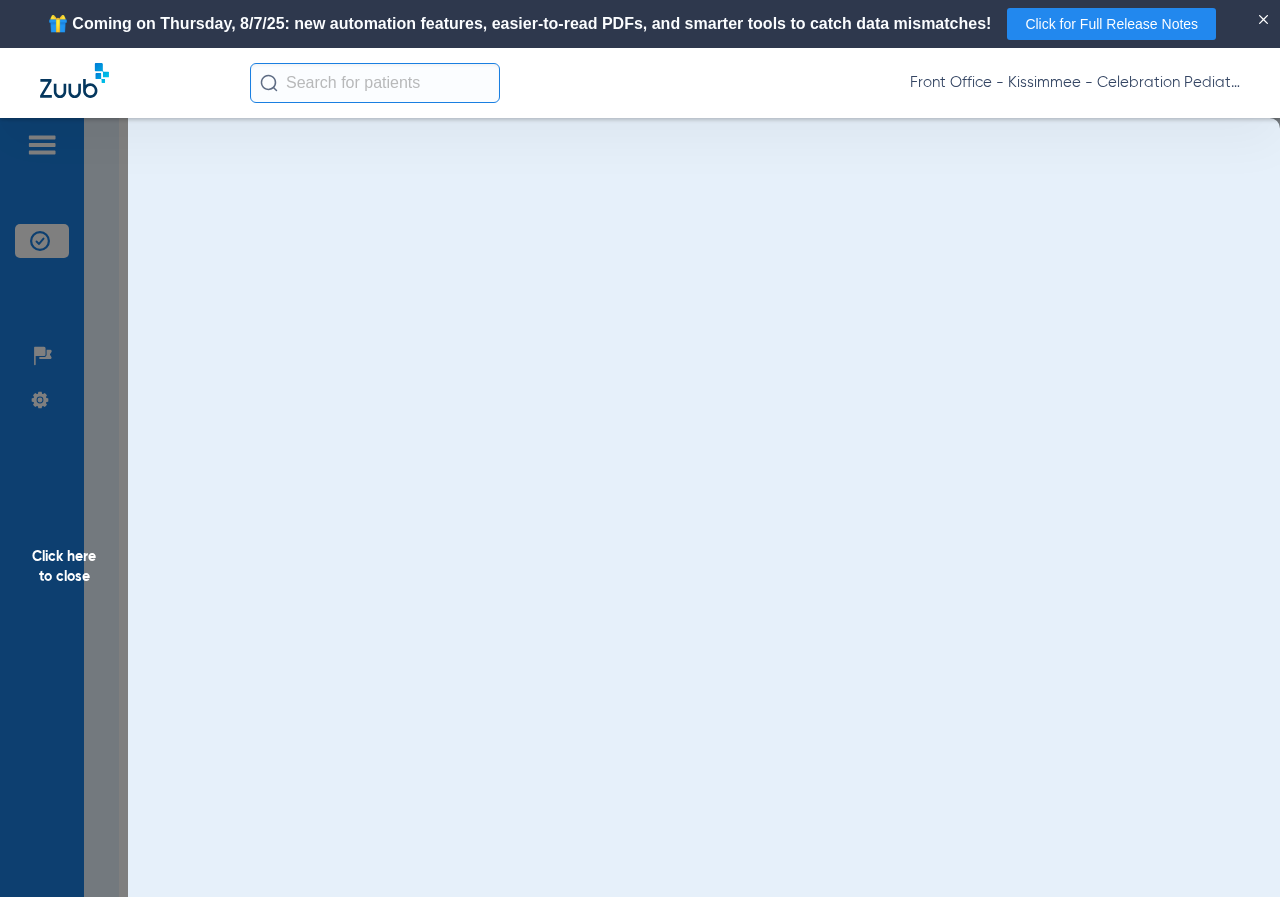 scroll, scrollTop: 0, scrollLeft: 0, axis: both 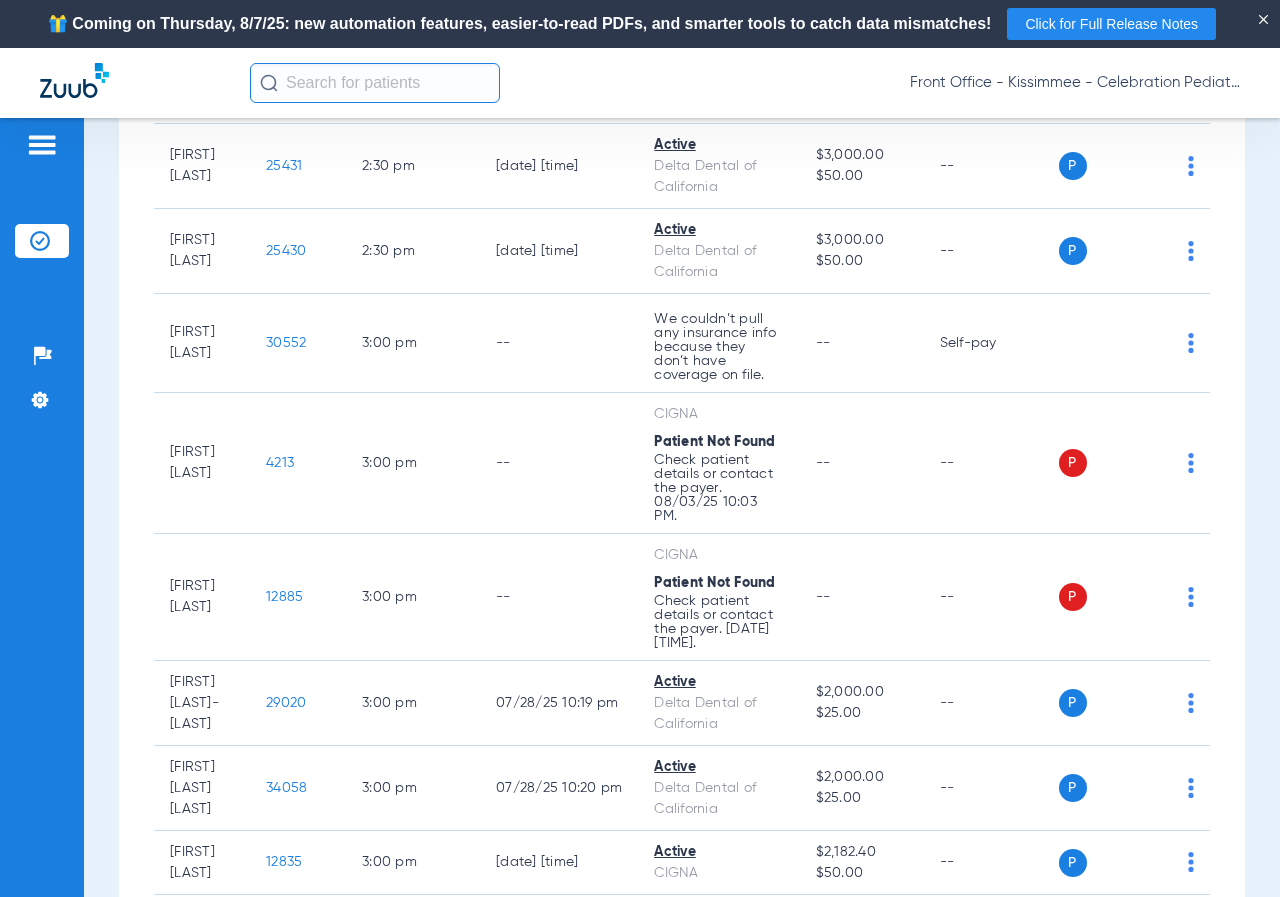 click on "35078" 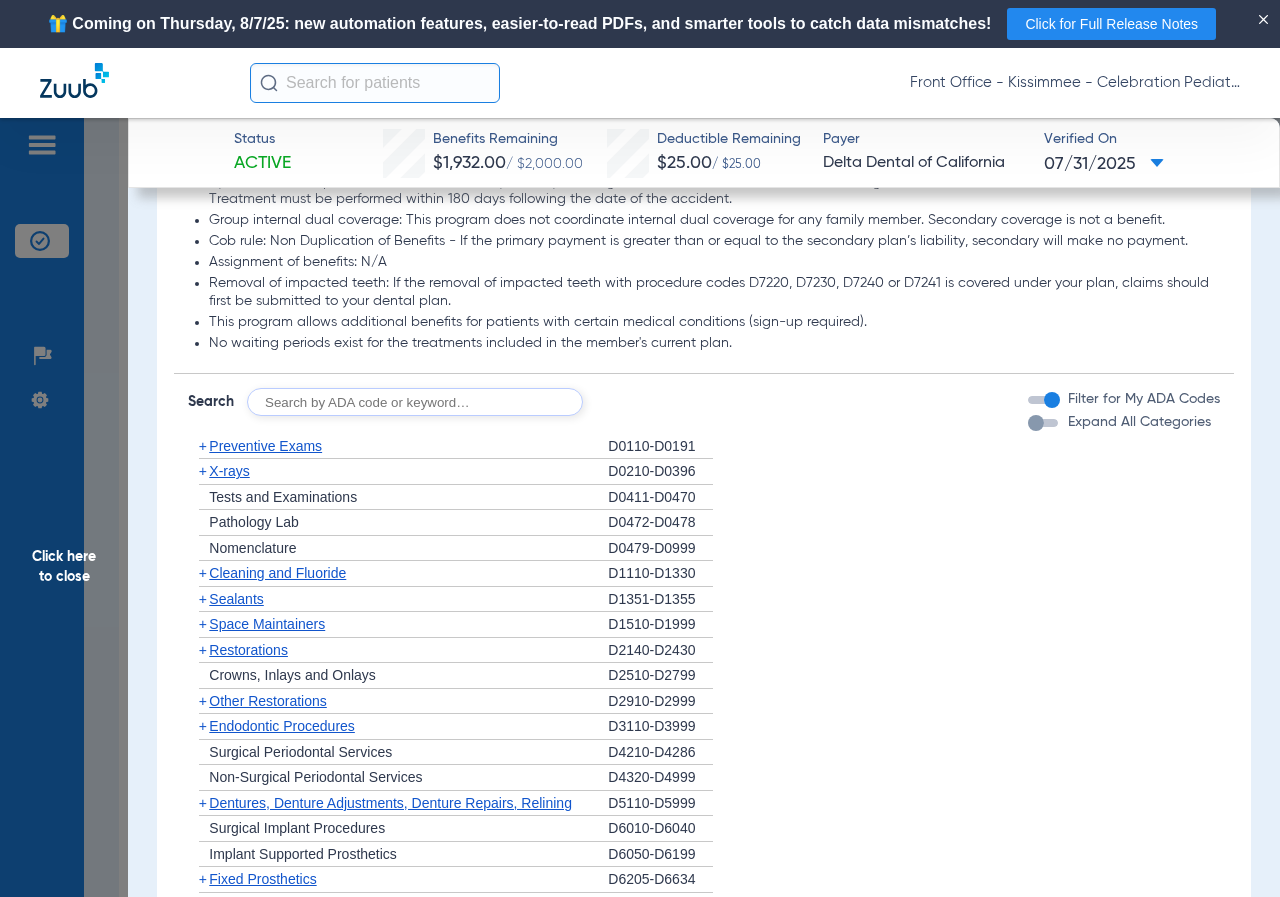 scroll, scrollTop: 1400, scrollLeft: 0, axis: vertical 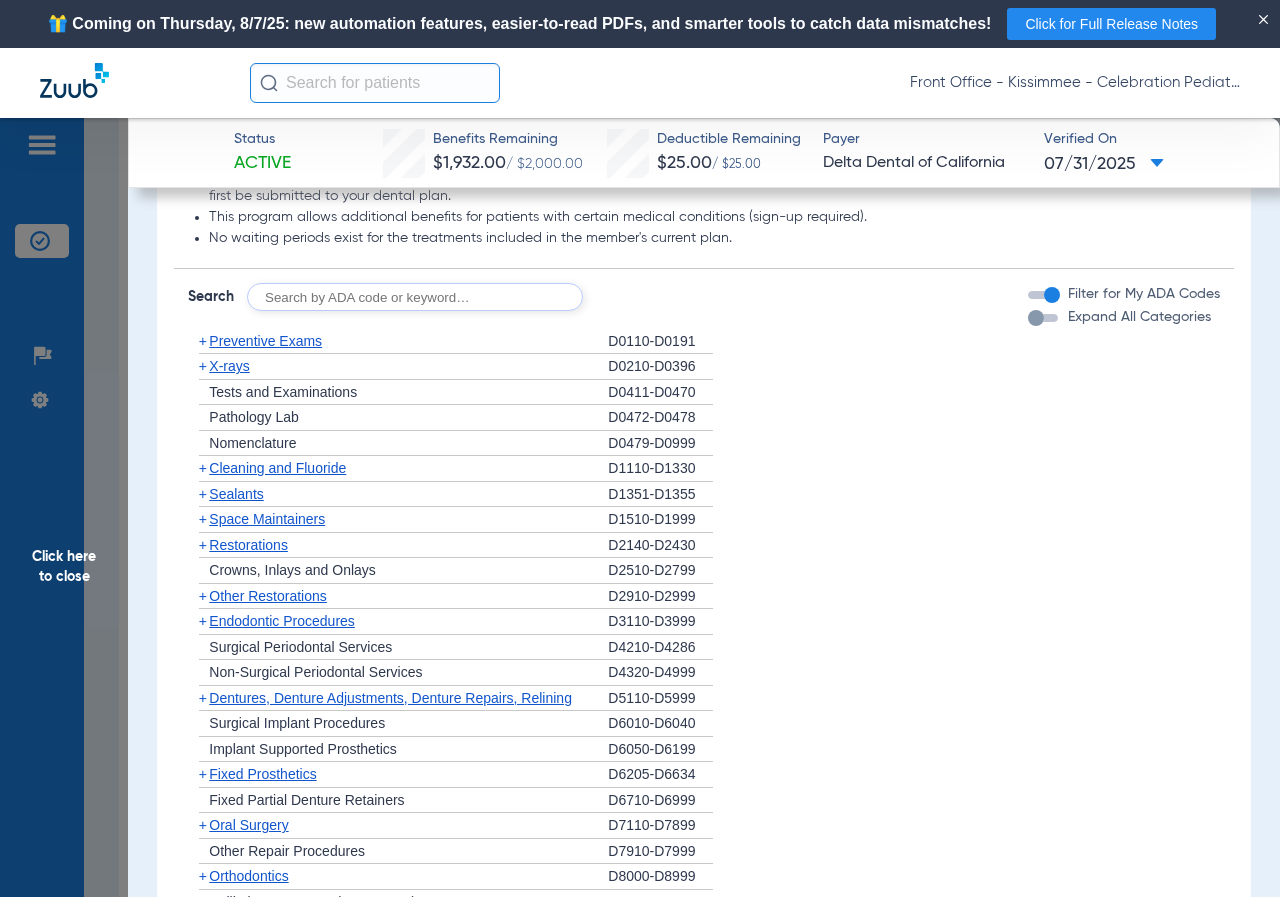 click at bounding box center [1036, 318] 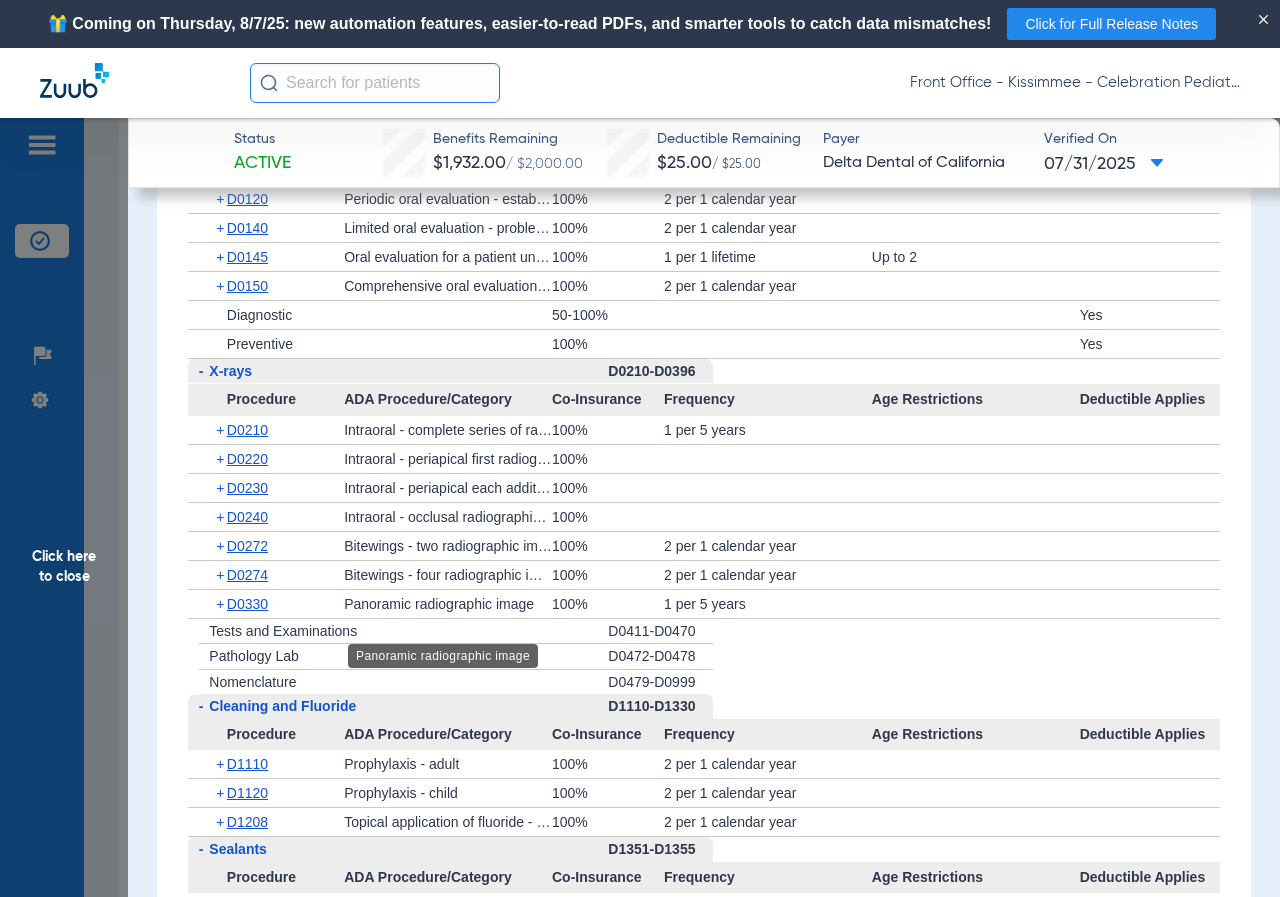 scroll, scrollTop: 1800, scrollLeft: 0, axis: vertical 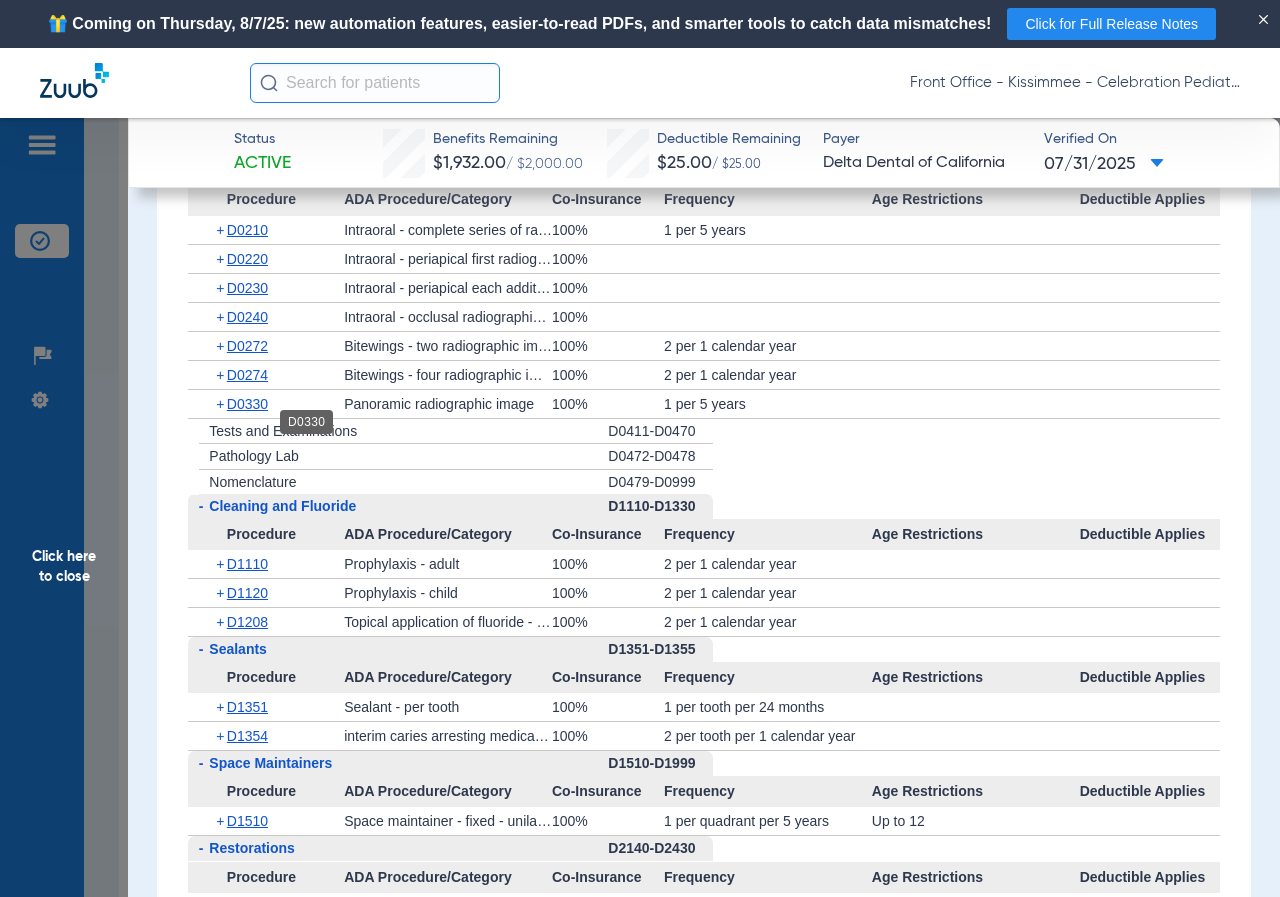 click on "D0330" 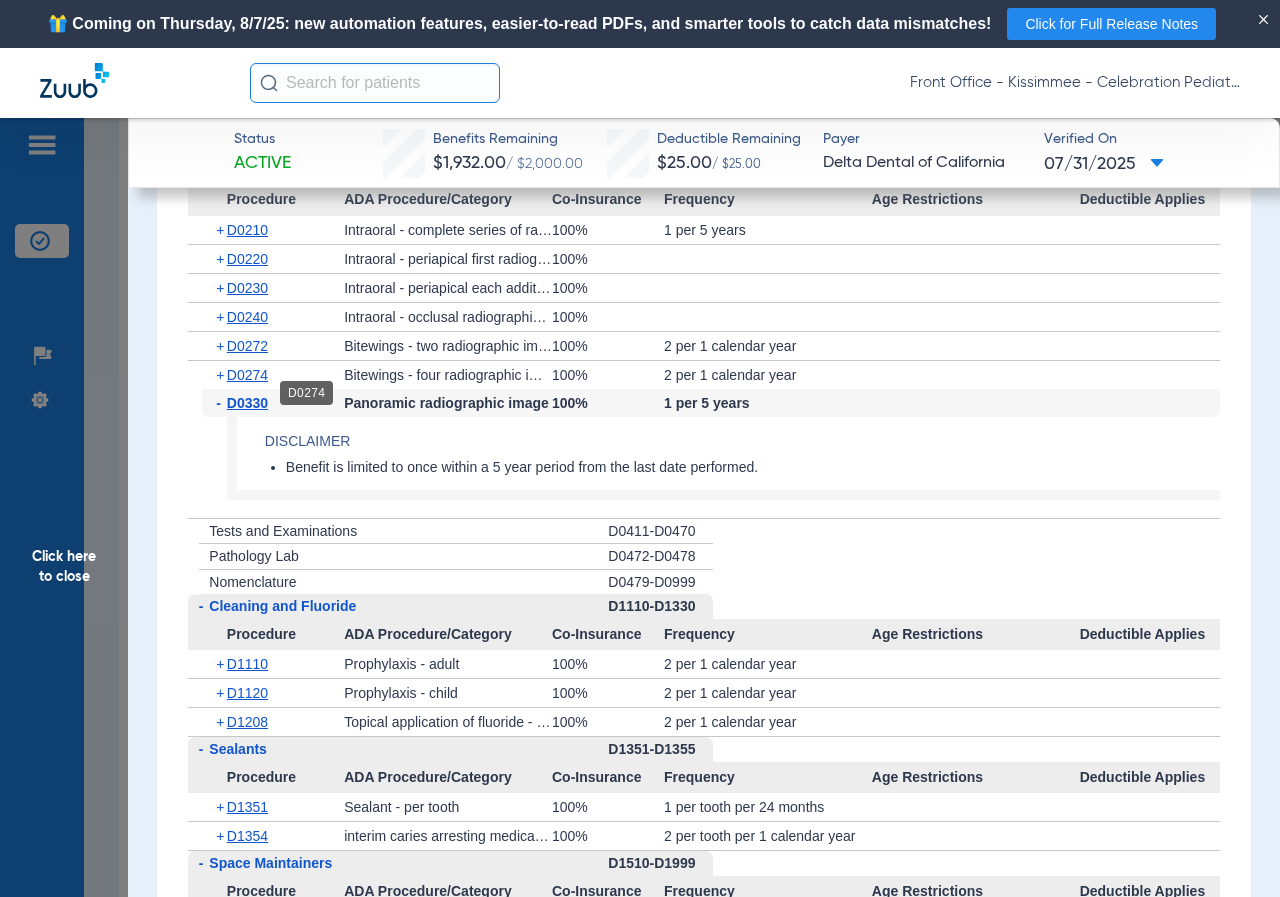 click on "D0274" 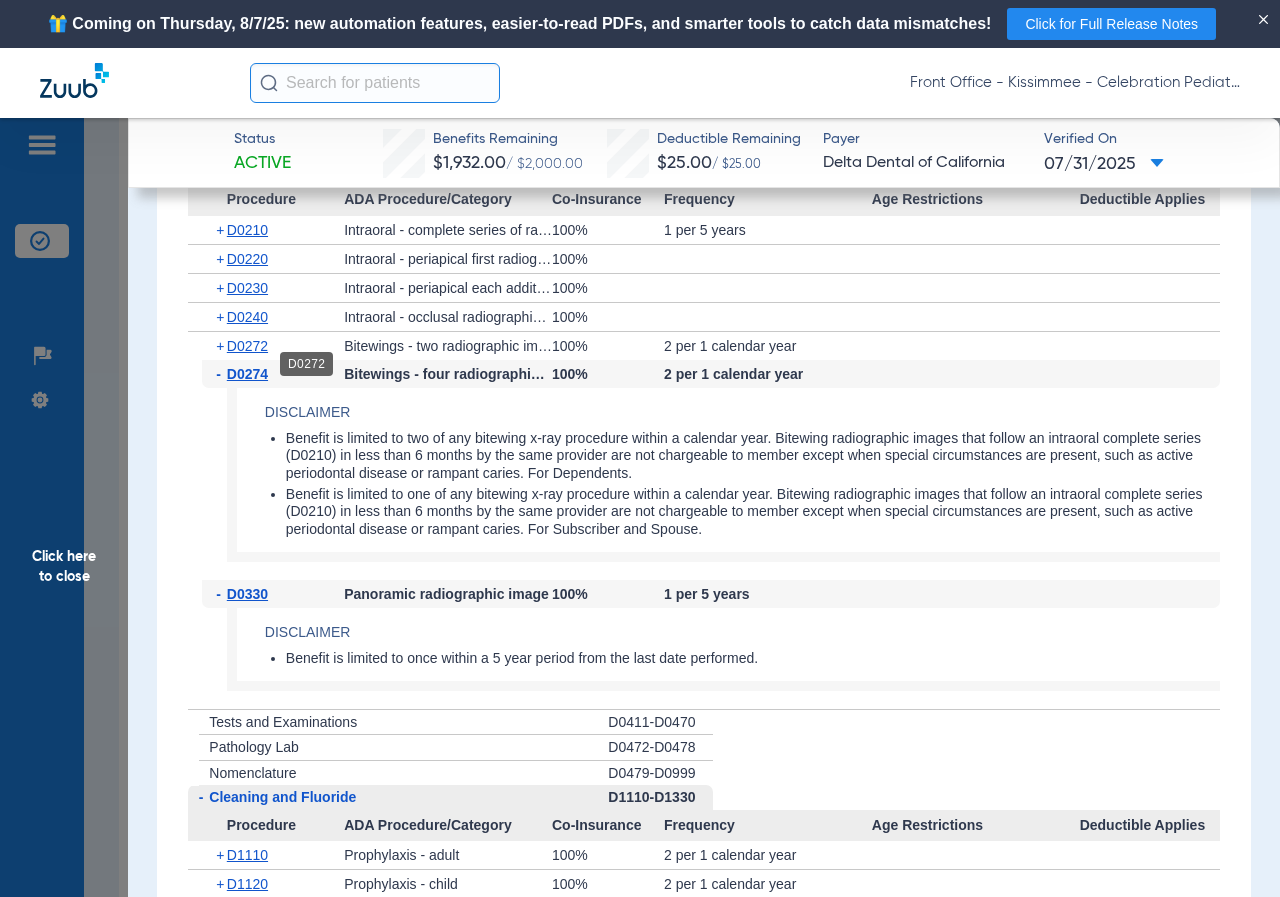 click on "D0272" 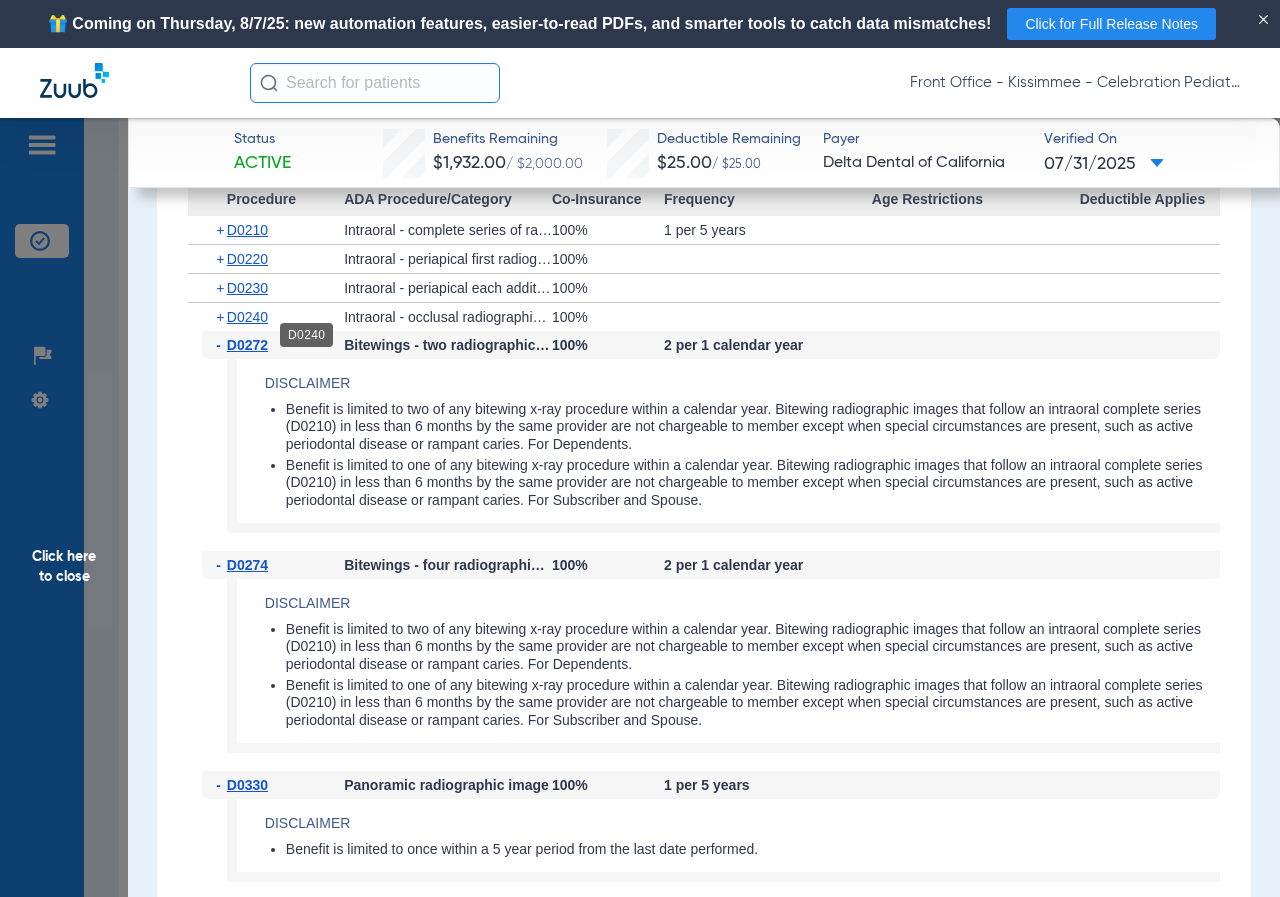 click on "D0240" 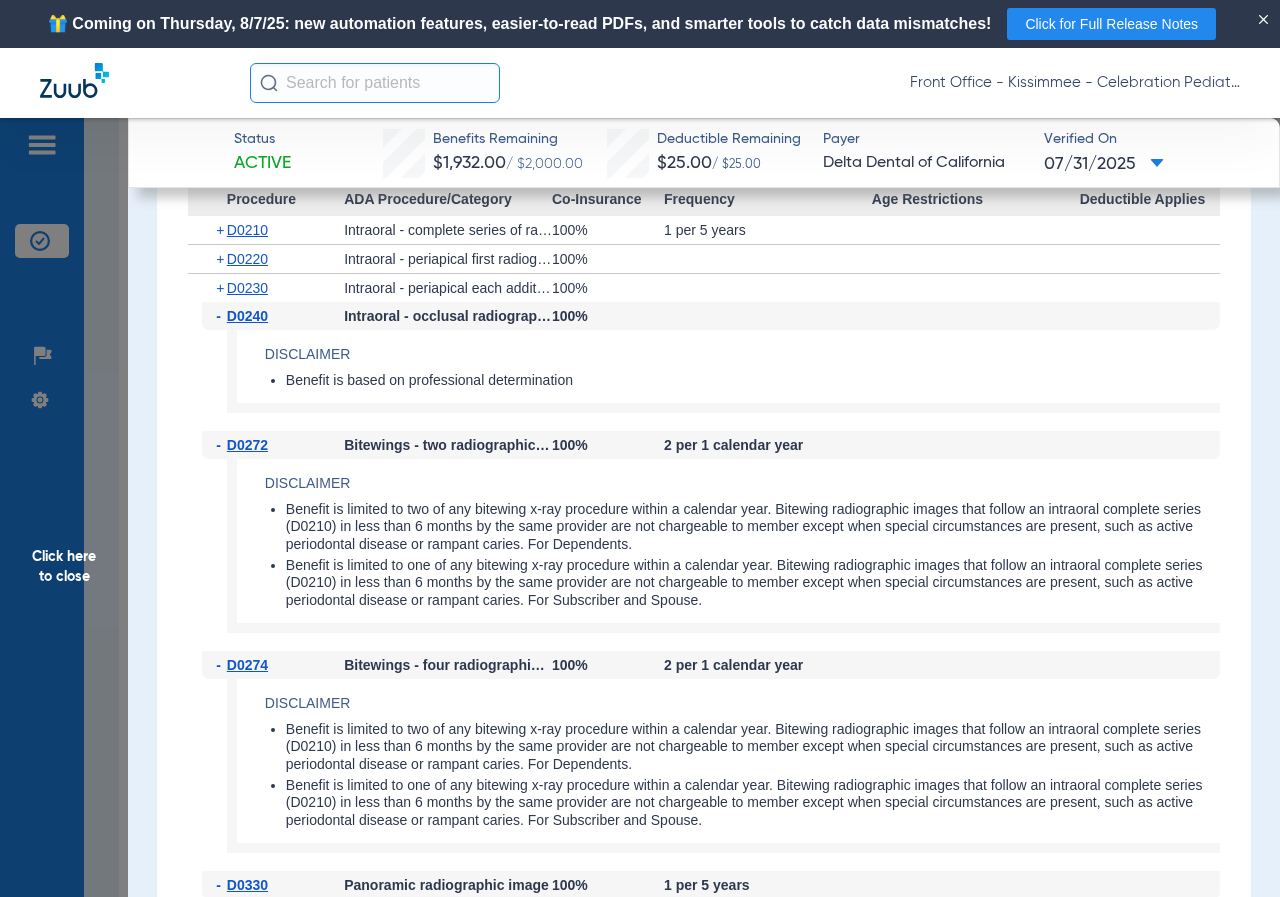click on "+   D0230" 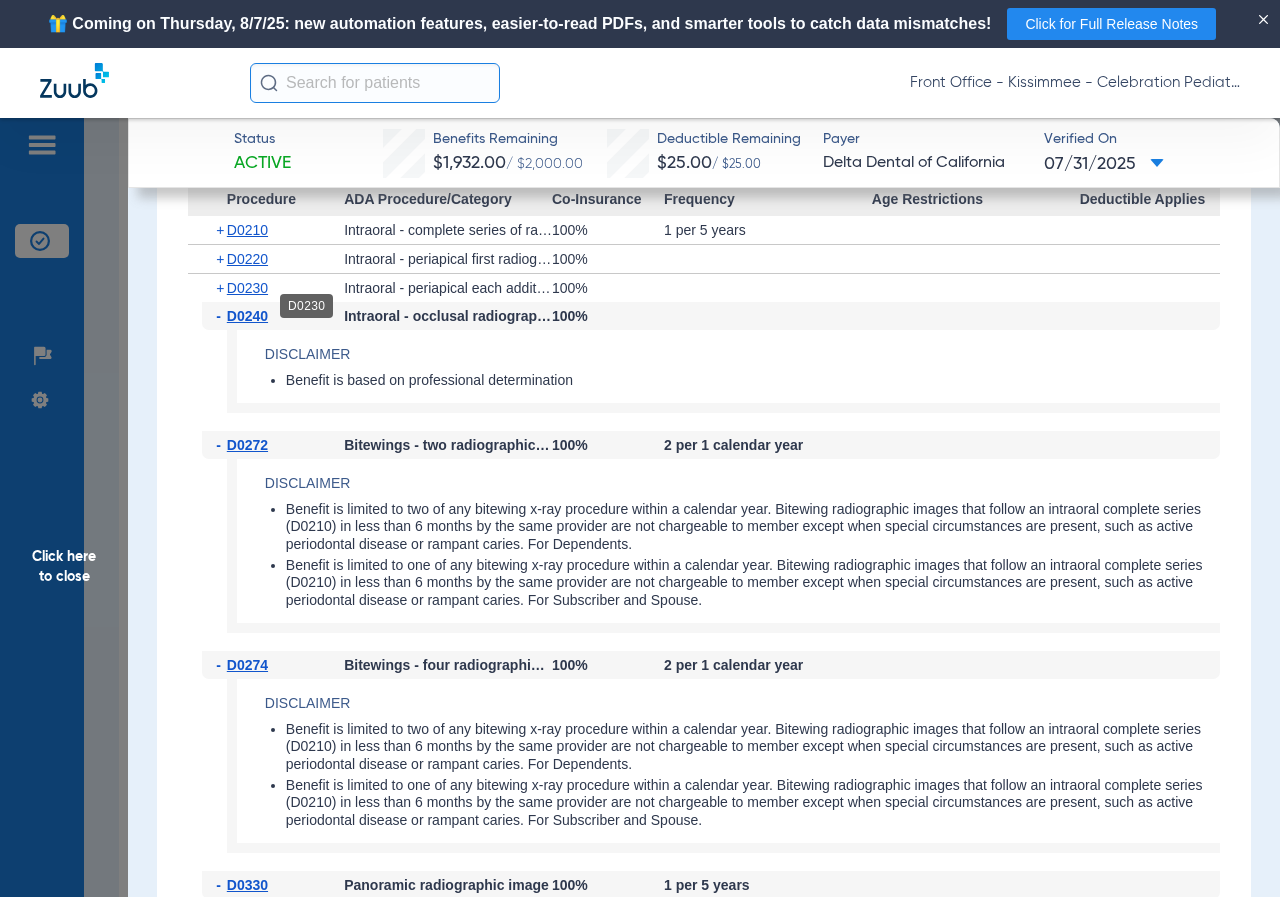 click on "D0230" 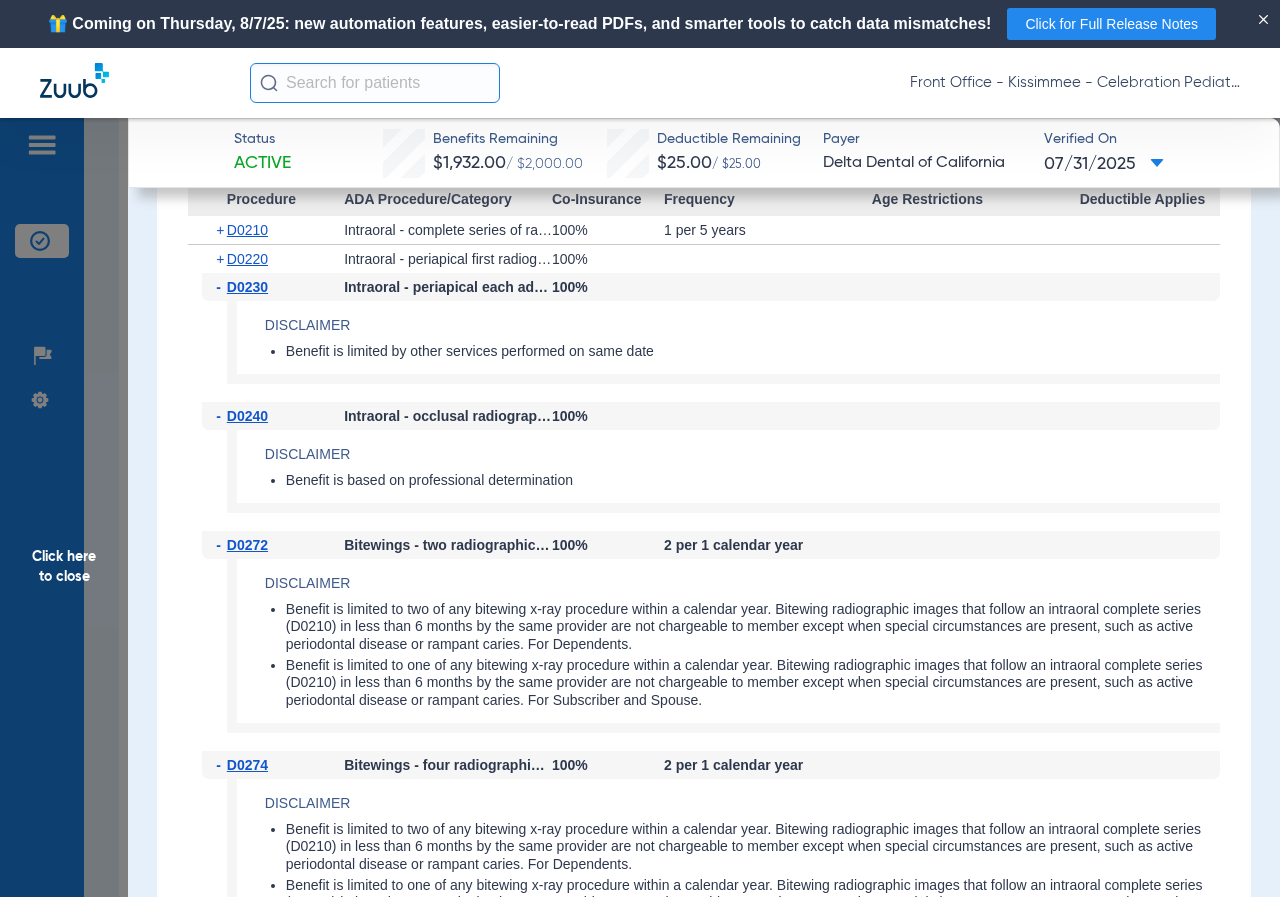 click on "+   D0210" 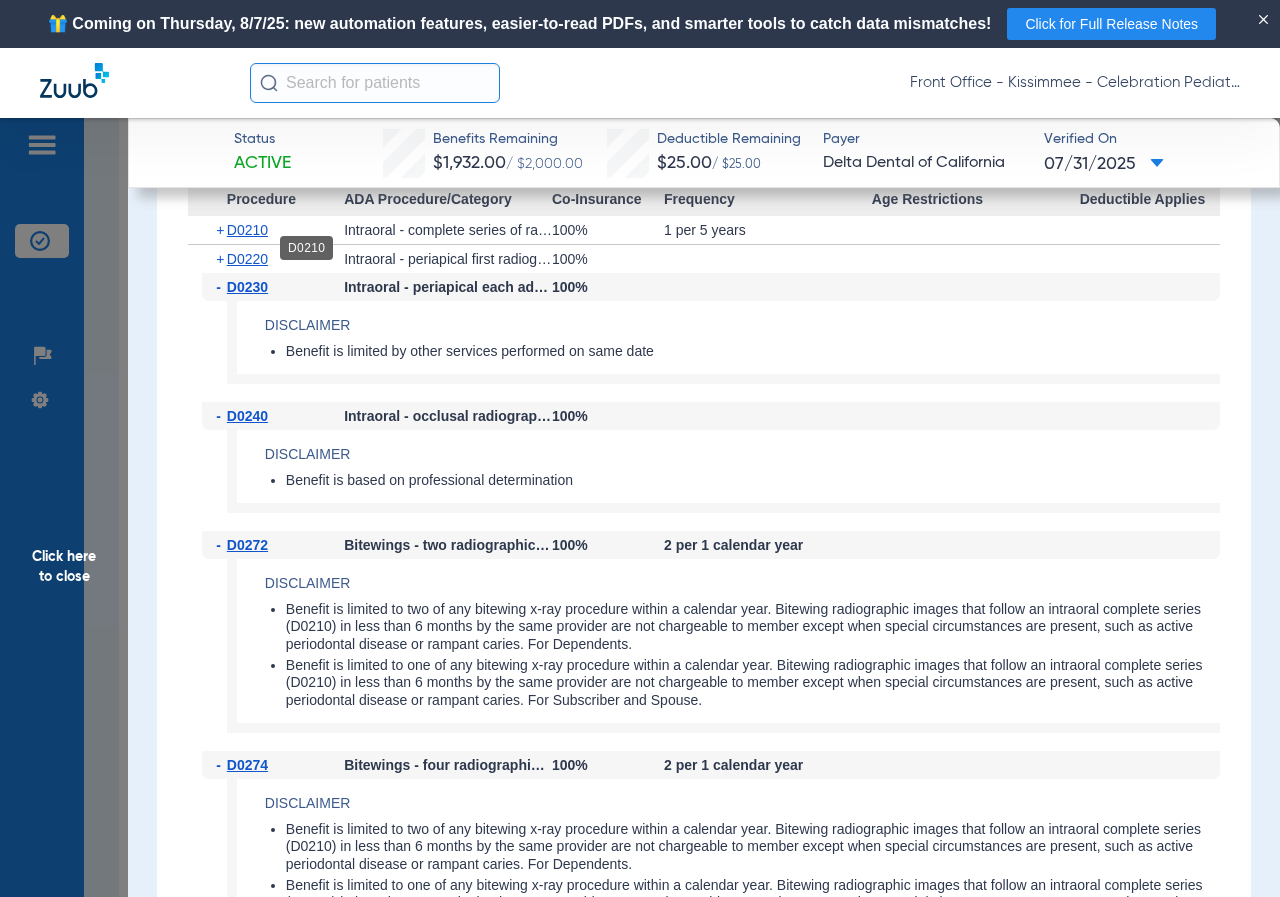 drag, startPoint x: 246, startPoint y: 251, endPoint x: 242, endPoint y: 297, distance: 46.173584 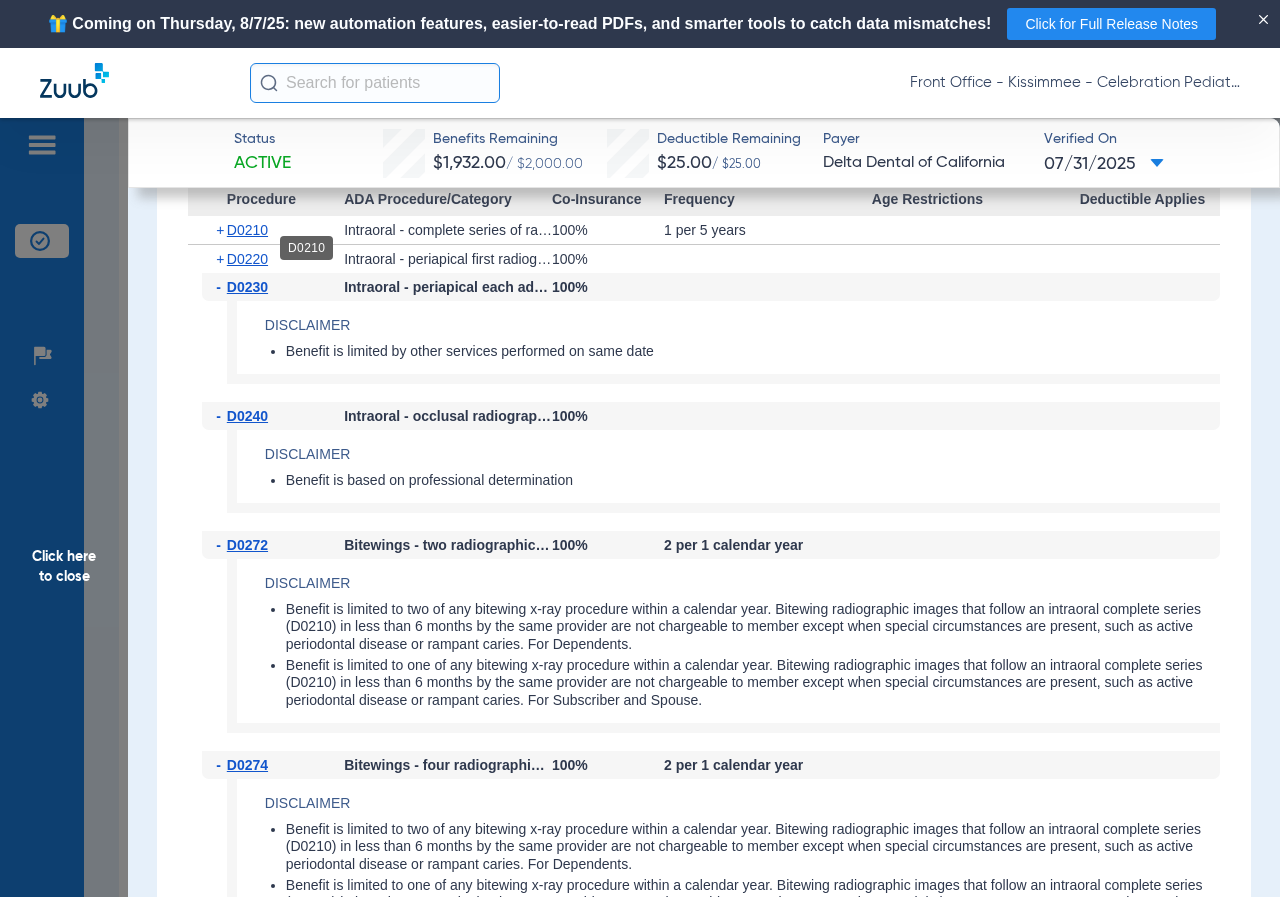 click on "Procedure ADA Procedure/Category Co-Insurance Frequency Age Restrictions Deductible Applies  +   D[NUMBER]   [TEXT]   [NUMBER]%   [NUMBER] per [NUMBER] years     Disclaimer Benefit is limited to one full mouth series of intra-oral films within a [NUMBER] year period from the last date performed  -   D[NUMBER]   [NUMBER]%        Disclaimer  -   D[NUMBER]   [NUMBER]%        Disclaimer  -   D[NUMBER]   [NUMBER]%   [NUMBER] per [NUMBER] calendar year     Disclaimer Benefit is limited to two of any bitewing x-ray procedure within a calendar year. Bitewing radiographic images that follow an intraoral complete series (D[NUMBER]) in less than [NUMBER] months by the same provider are not chargeable to member except when special circumstances are present, such as active periodontal disease or rampant caries. For Dependents.  -   D[NUMBER]   [NUMBER]%     Disclaimer  -" 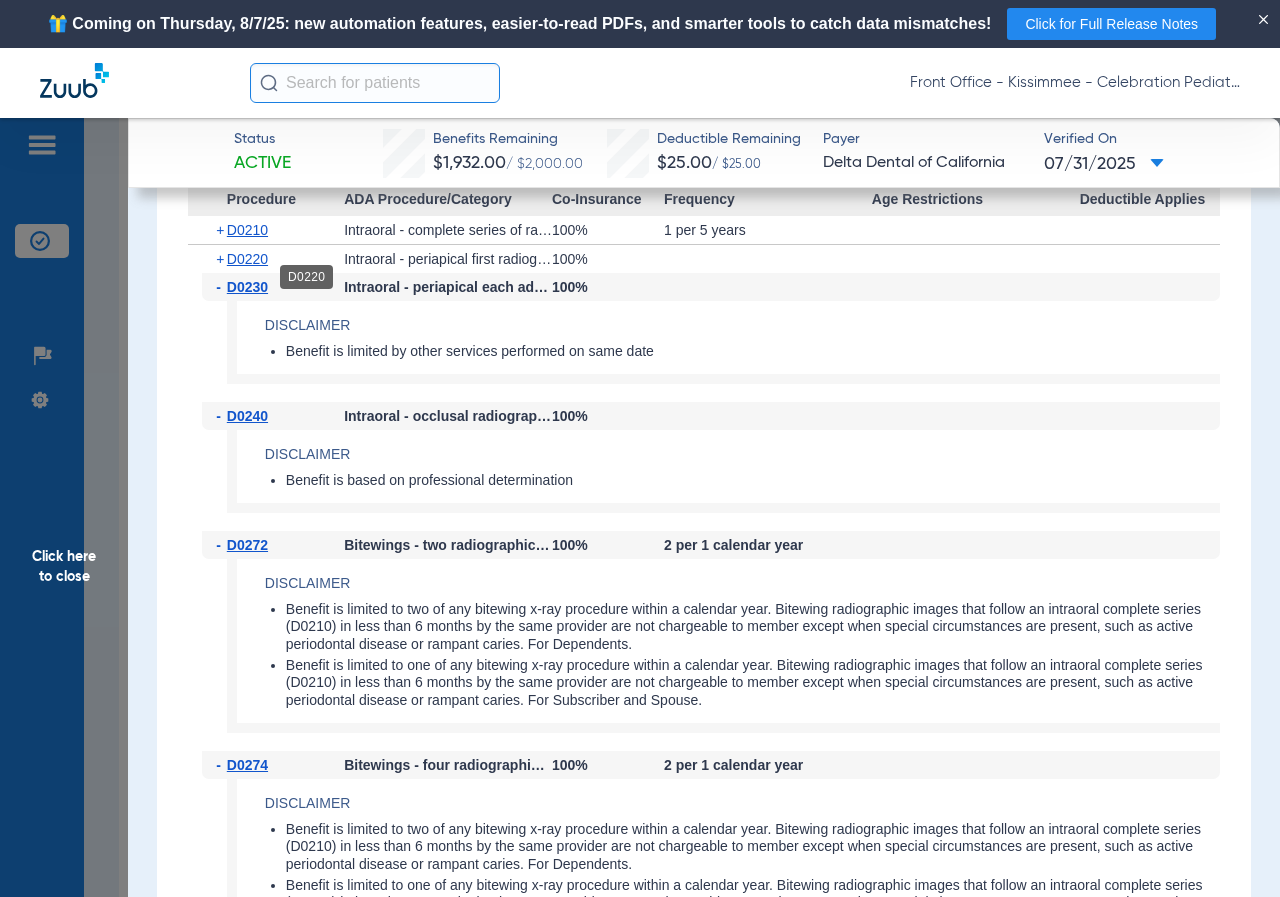 click on "D0220" 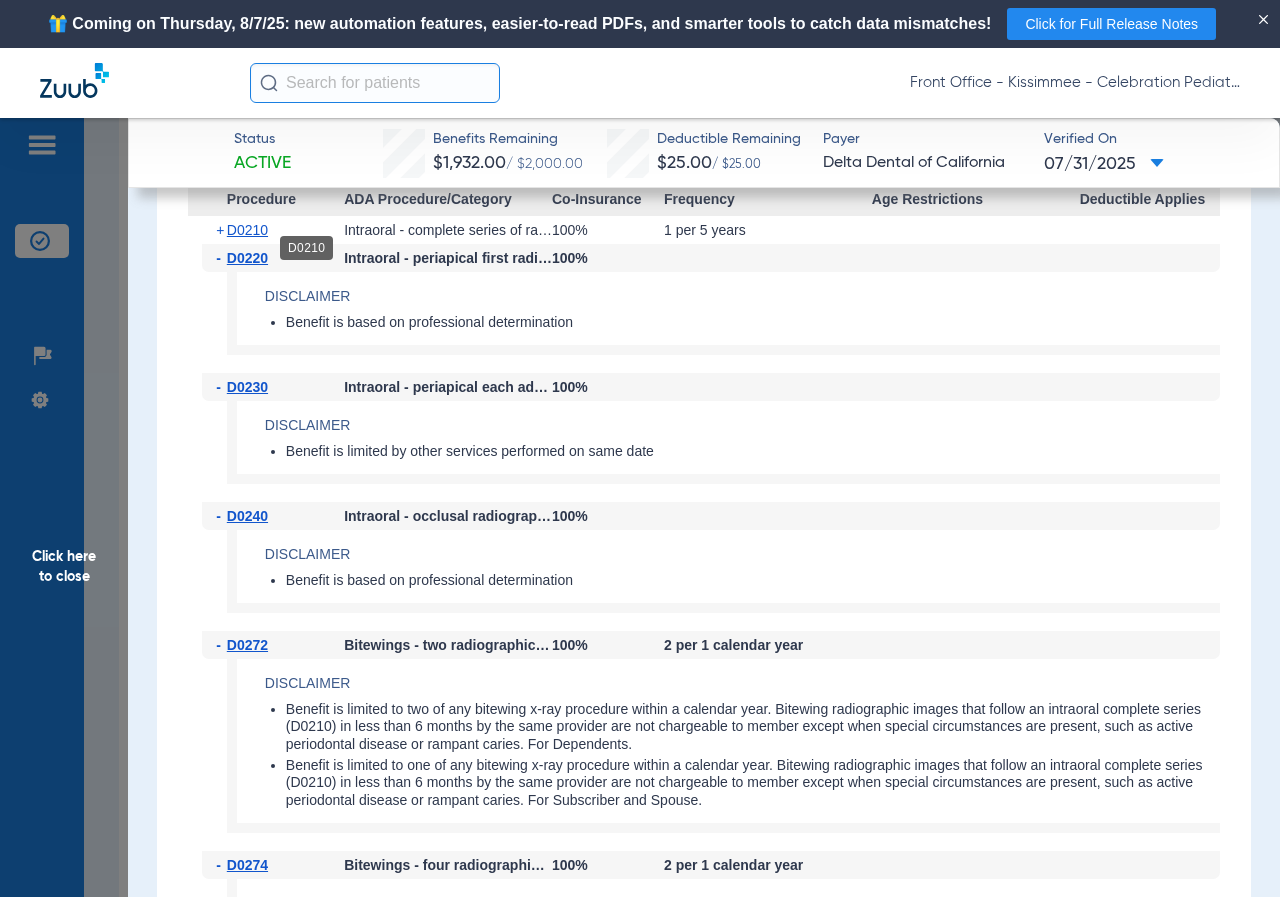 click on "D0210" 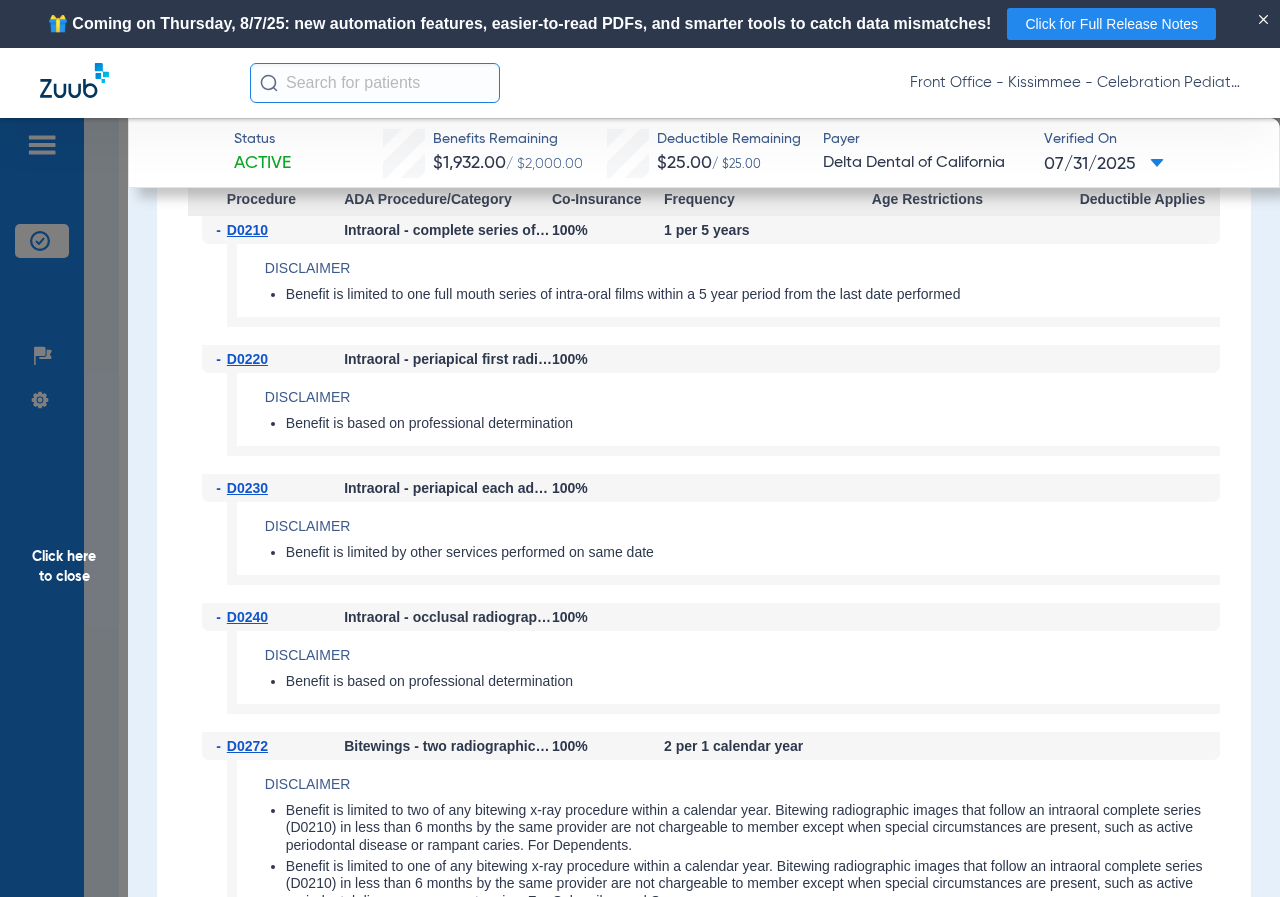 click on "-   Preventive Exams   D[NUMBER]-D[NUMBER]  Procedure ADA Procedure/Category Co-Insurance Frequency Age Restrictions Deductible Applies  +   D[NUMBER]   Periodic oral evaluation - established patient   [NUMBER]%   [NUMBER] per [NUMBER] calendar year      +   D[NUMBER]   Limited oral evaluation - problem focused   [NUMBER]%   [NUMBER] per [NUMBER] calendar year      +   D[NUMBER]   Oral evaluation for a patient under [NUMBER] years of age and counseling with primary caregiver   [NUMBER]%   [NUMBER] per [NUMBER] lifetime   Up to [NUMBER]   +   D[NUMBER]   Comprehensive oral evaluation - new or established patient   [NUMBER]%   [NUMBER] per [NUMBER] calendar year      +   Diagnostic      [NUMBER]%         Yes   +   Preventive      [NUMBER]%         Yes   -   X-rays   D[NUMBER]-D[NUMBER]  Procedure ADA Procedure/Category Co-Insurance Frequency Age Restrictions Deductible Applies  -   D[NUMBER]   Intraoral - complete series of radiographic images   [NUMBER]%   [NUMBER] per [NUMBER] years     Disclaimer Benefit is limited to one full mouth series of intra-oral films within a [NUMBER] year period from the last date performed  -   D[NUMBER]   [NUMBER]%        Disclaimer  -" 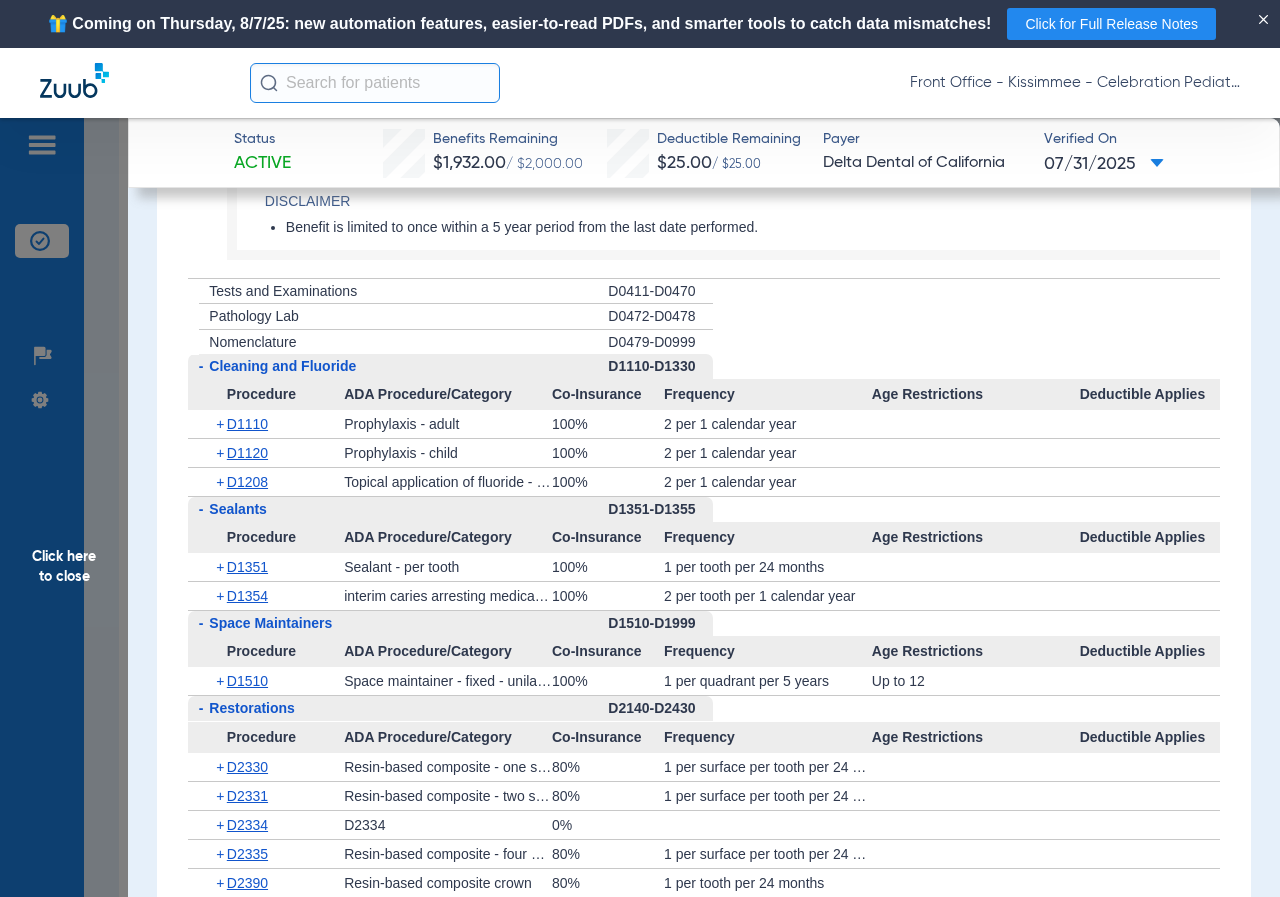 scroll, scrollTop: 2623, scrollLeft: 0, axis: vertical 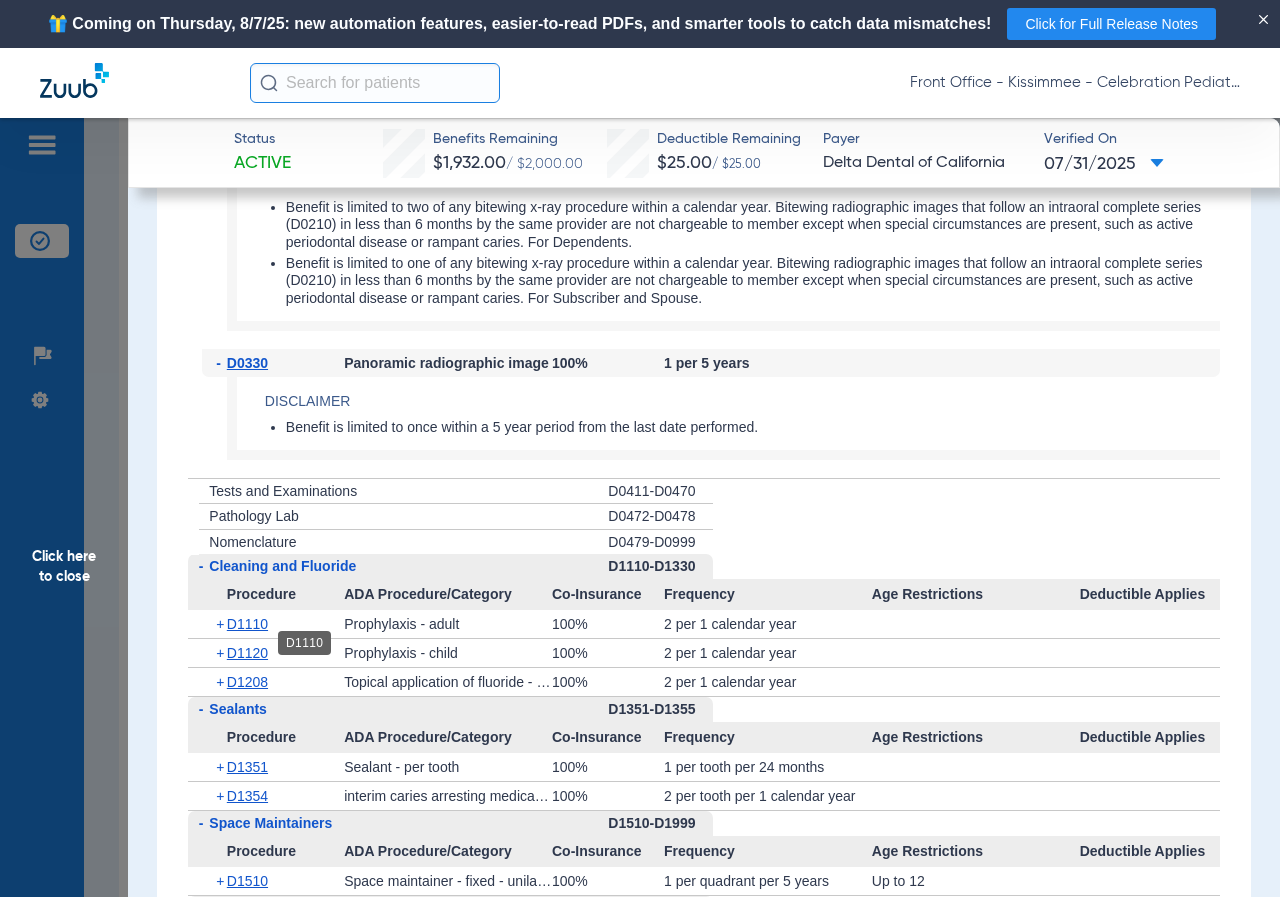 click on "D1110" 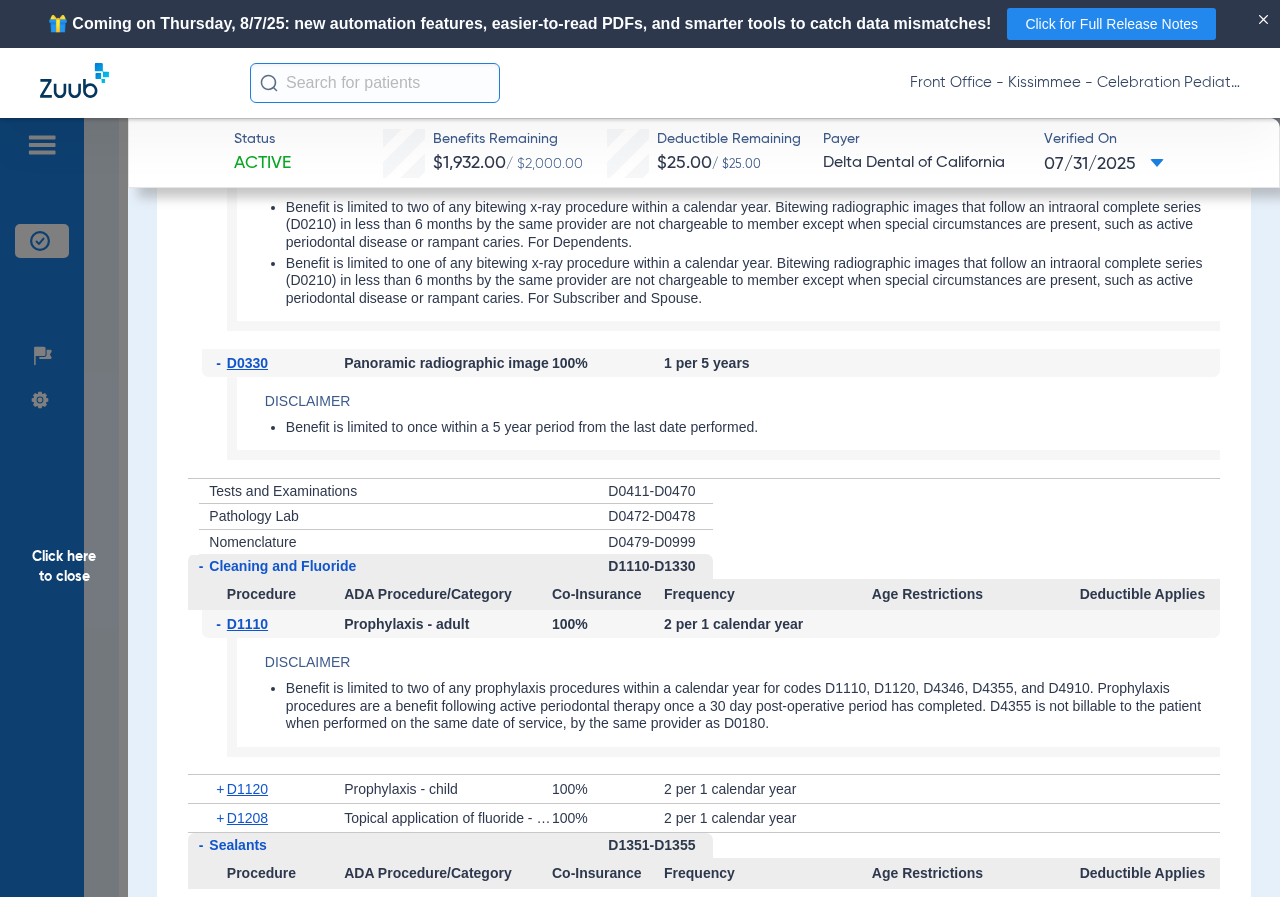 scroll, scrollTop: 2923, scrollLeft: 0, axis: vertical 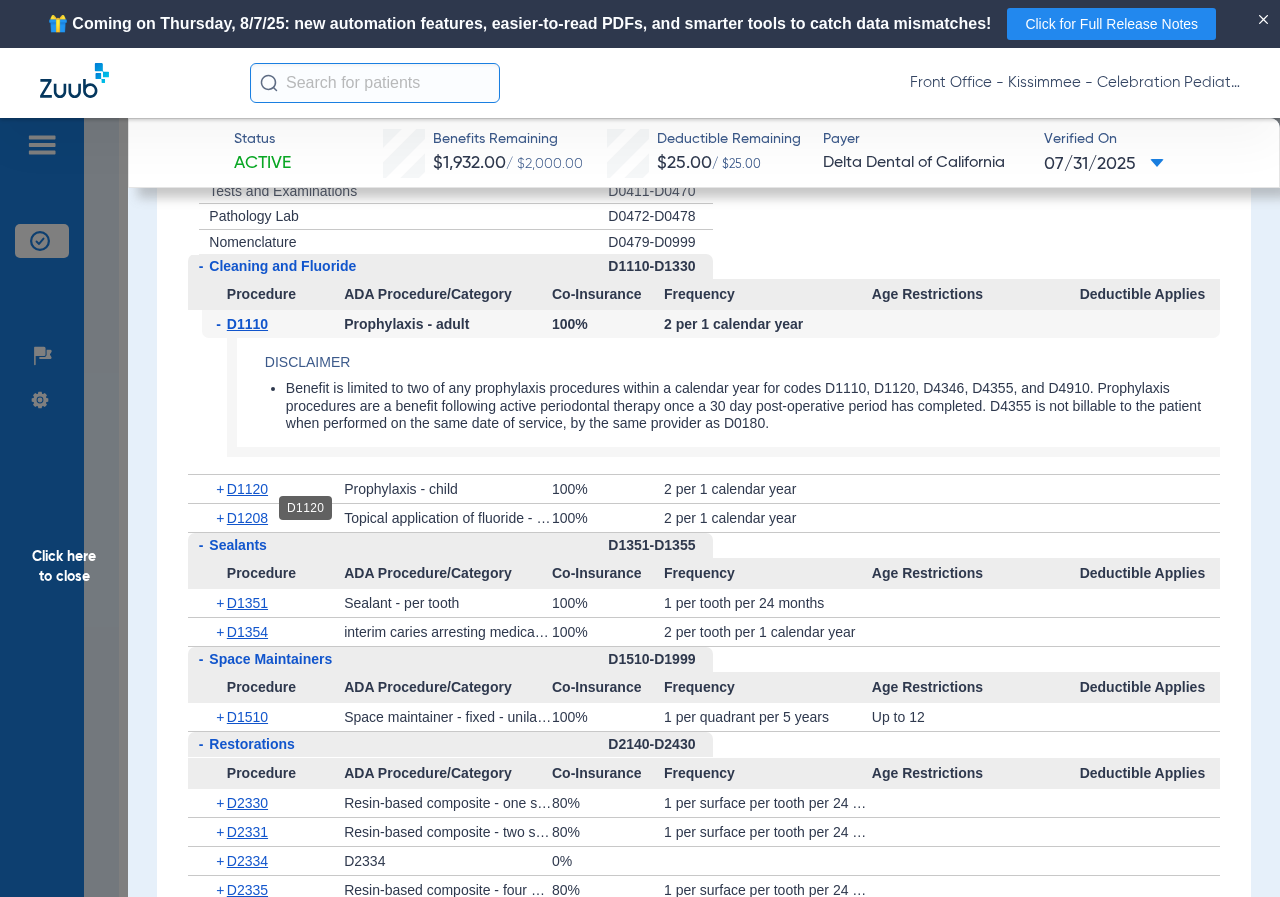 click on "D1120" 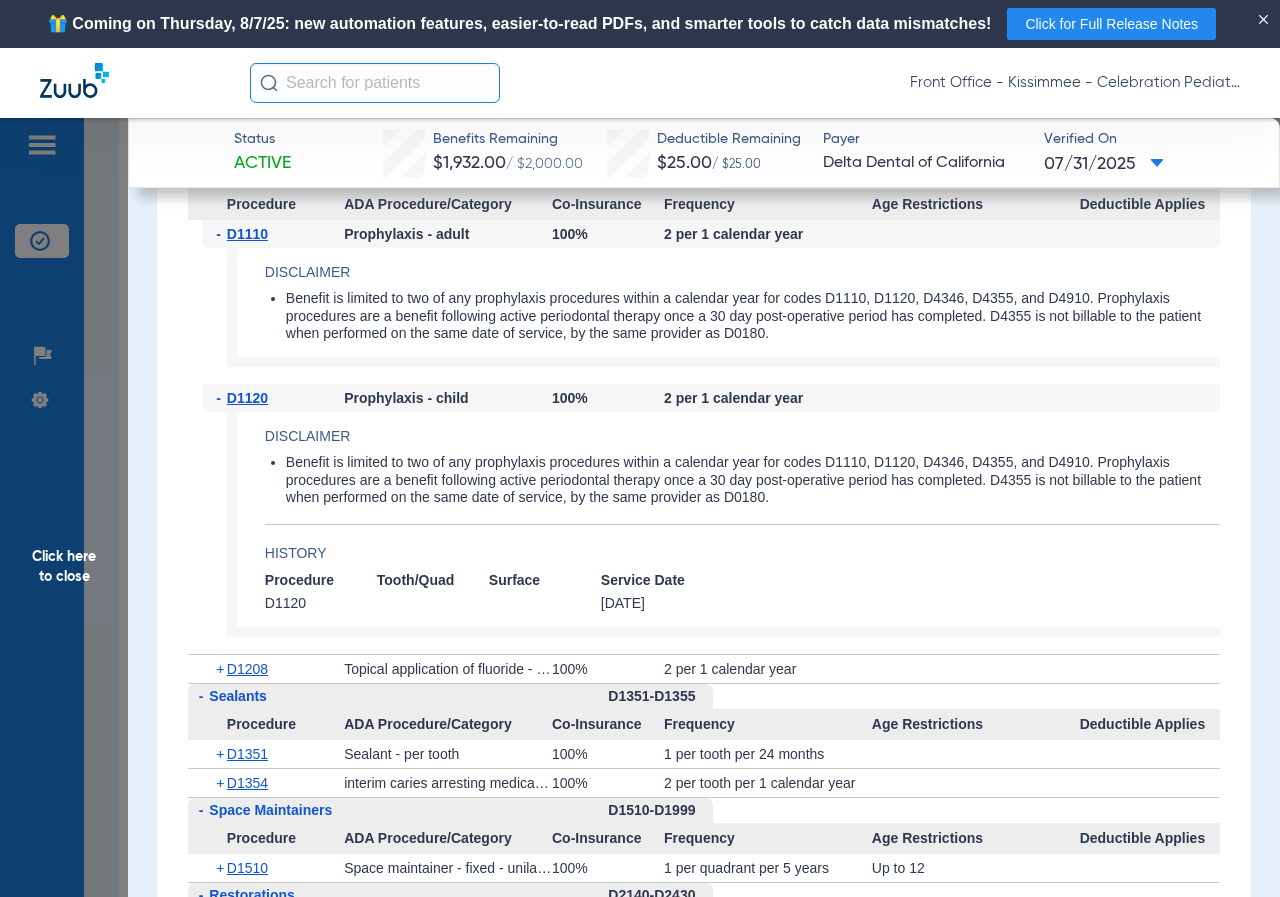 scroll, scrollTop: 3123, scrollLeft: 0, axis: vertical 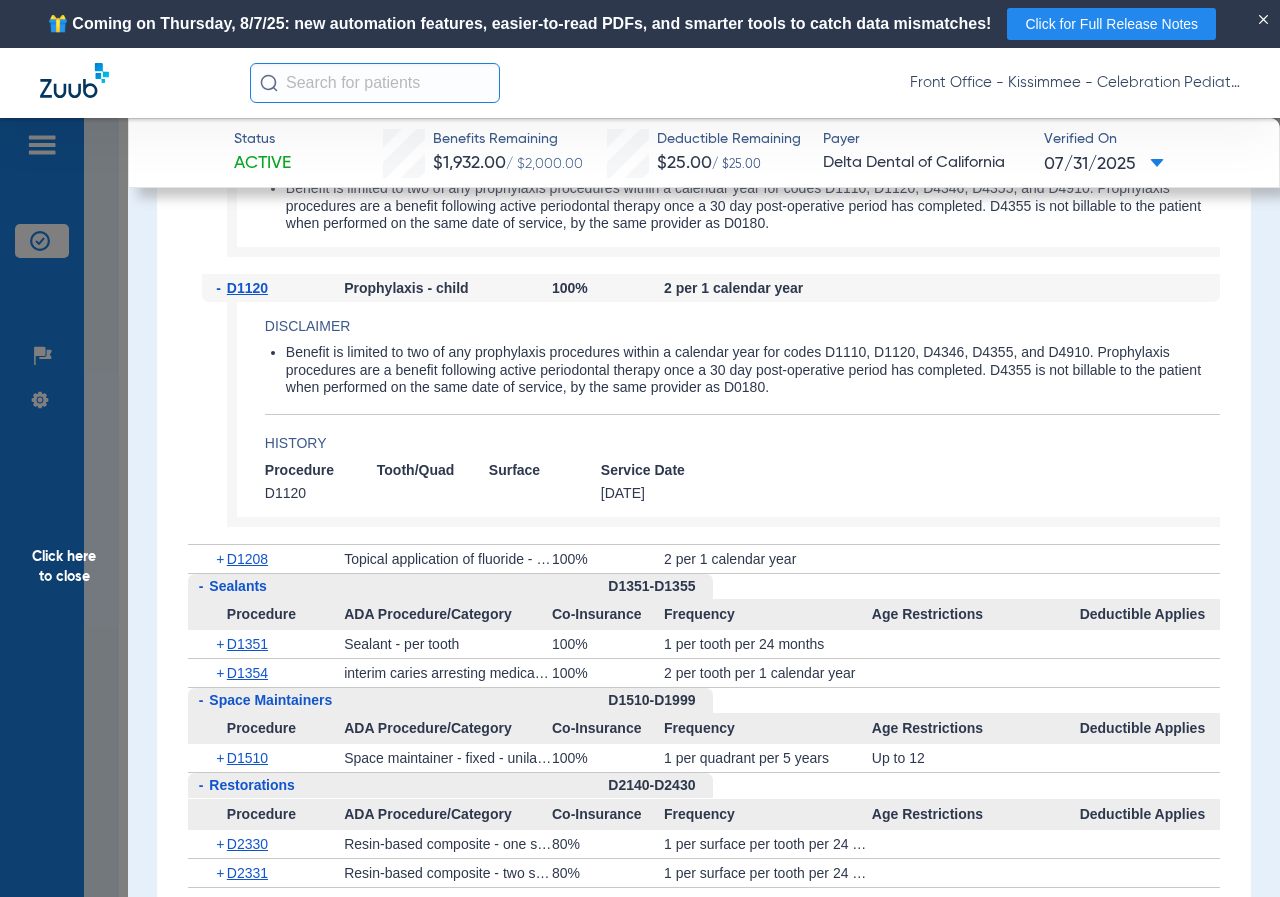 click on "Procedure Tooth/Quad Surface Service Date D[NUMBER] [DATE]" 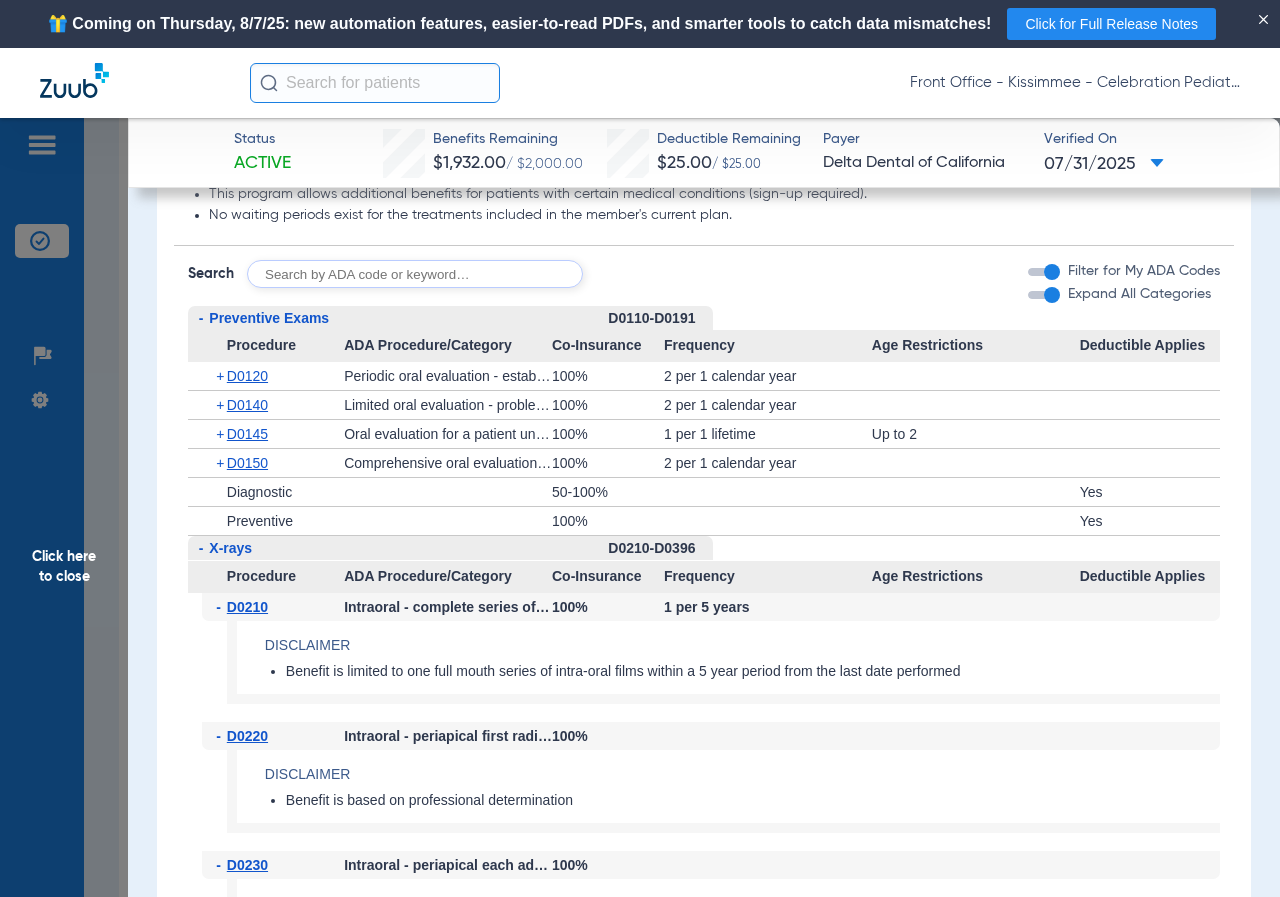 scroll, scrollTop: 1323, scrollLeft: 0, axis: vertical 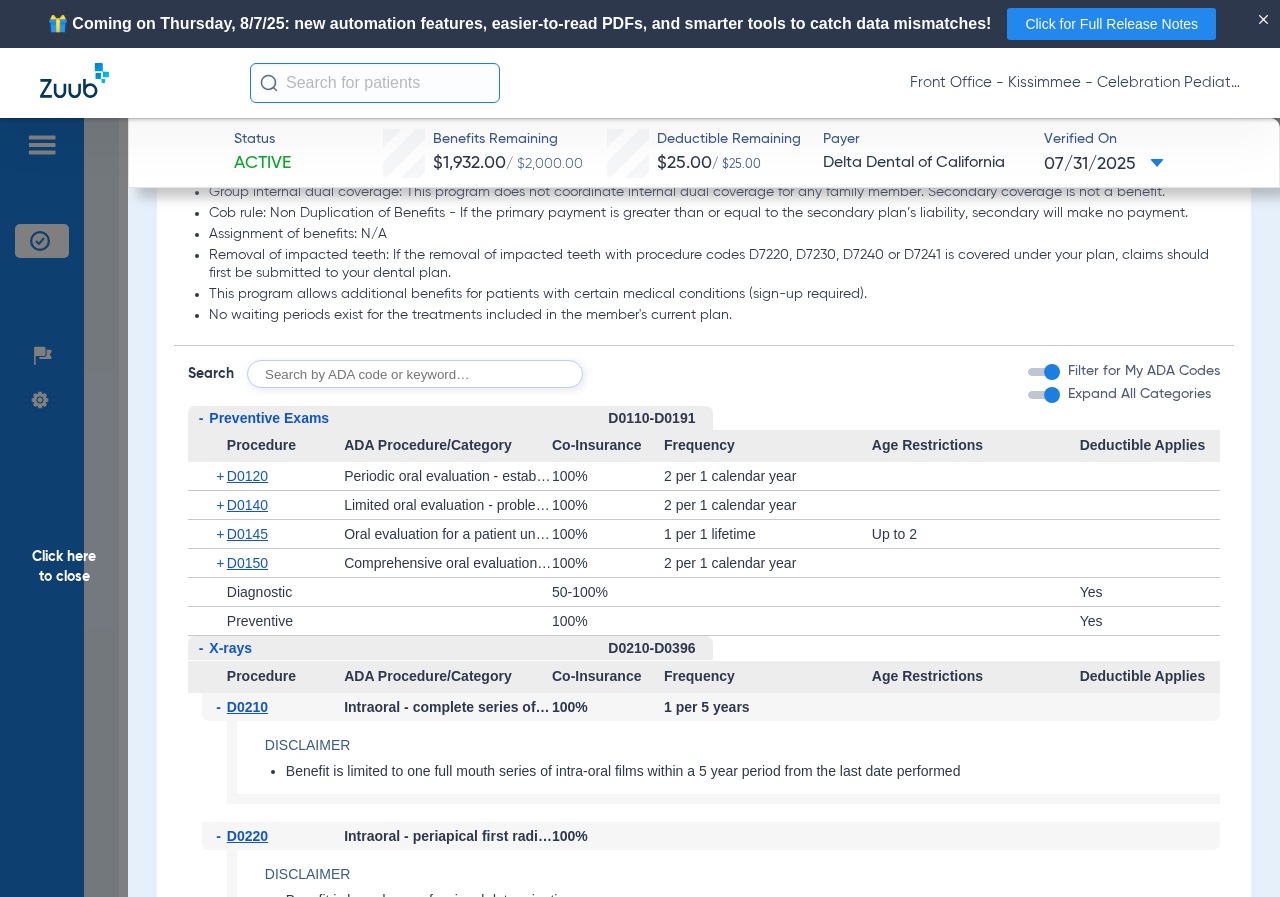 click on "Click here to close" 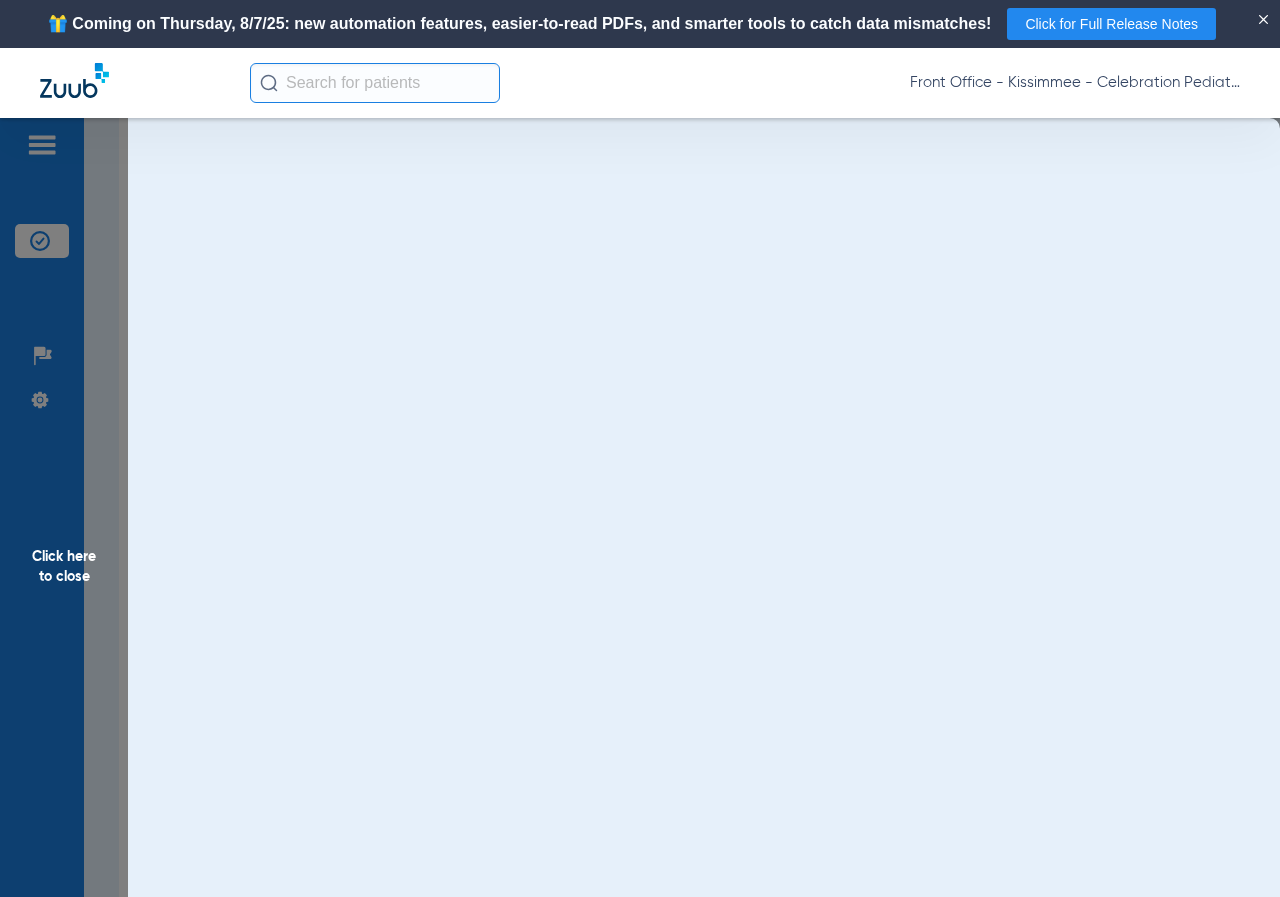 scroll, scrollTop: 0, scrollLeft: 0, axis: both 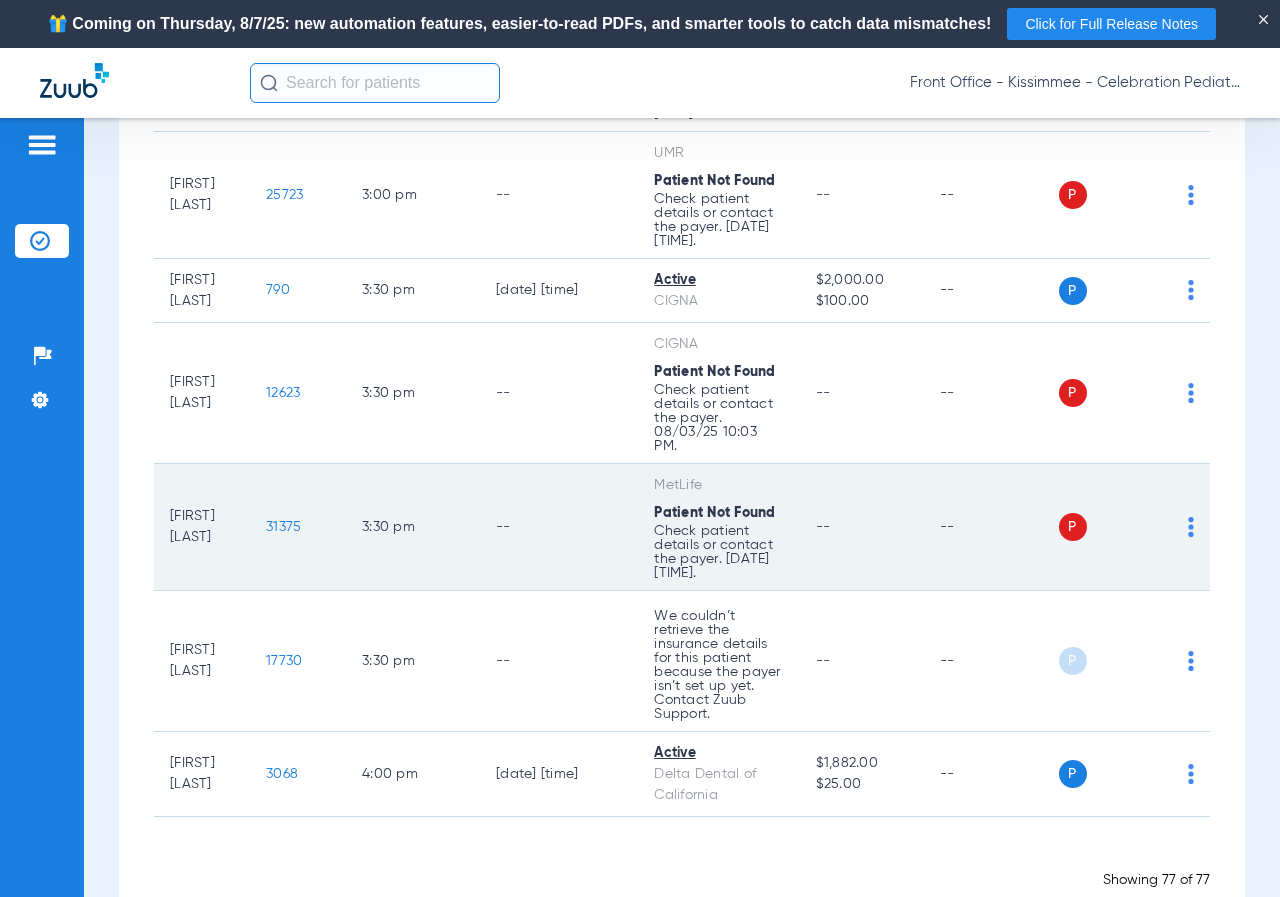 click on "31375" 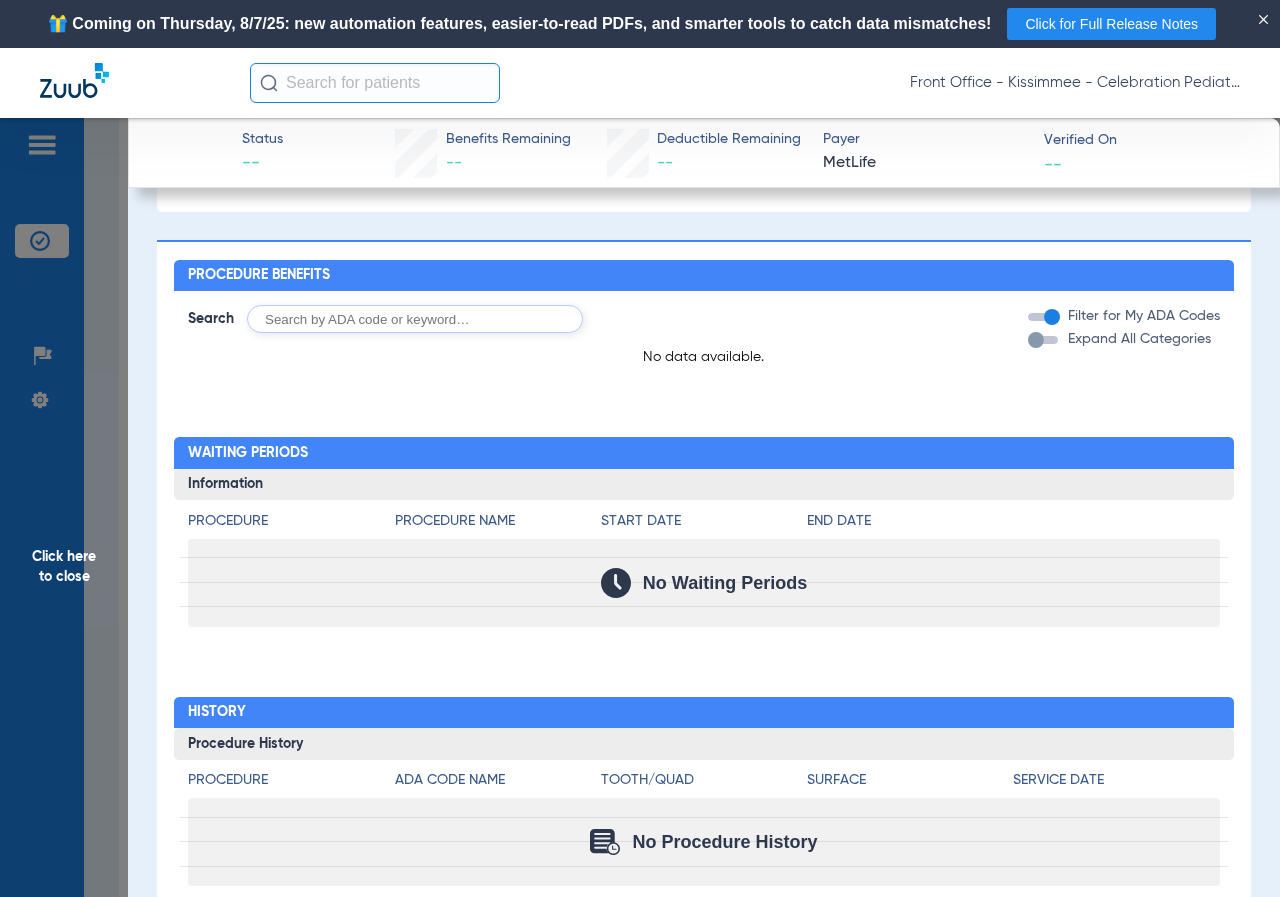 scroll, scrollTop: 880, scrollLeft: 0, axis: vertical 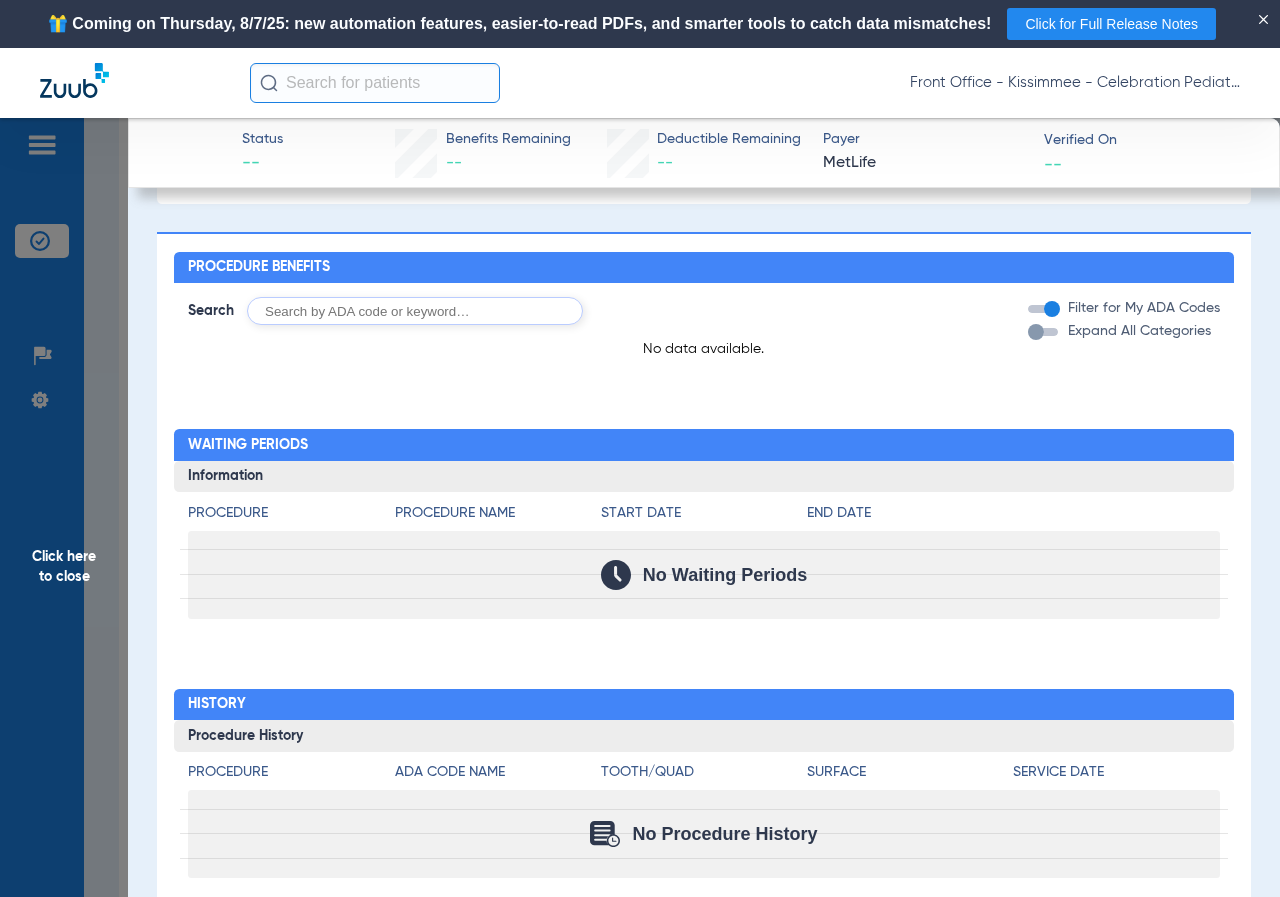 click on "Click here to close" 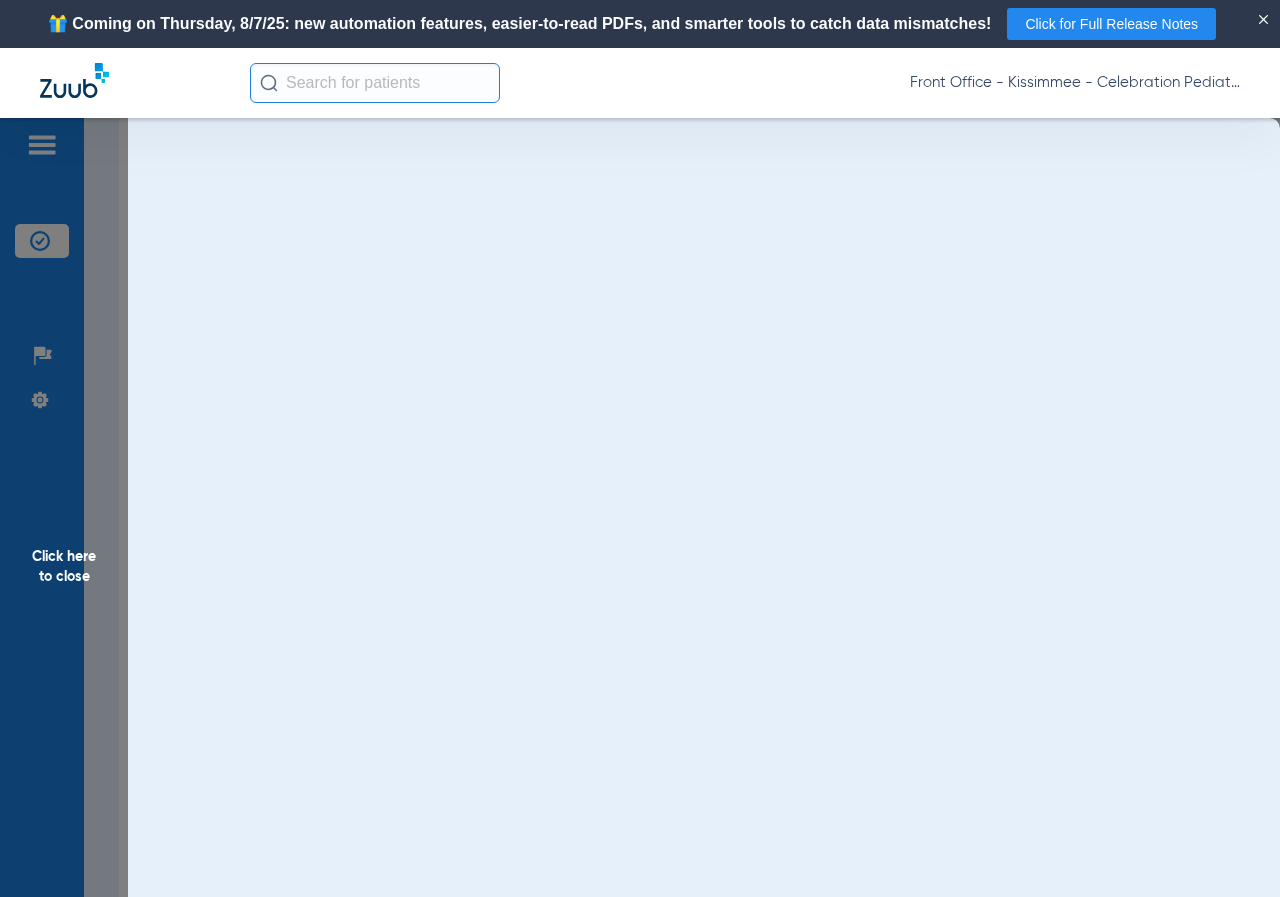 scroll, scrollTop: 0, scrollLeft: 0, axis: both 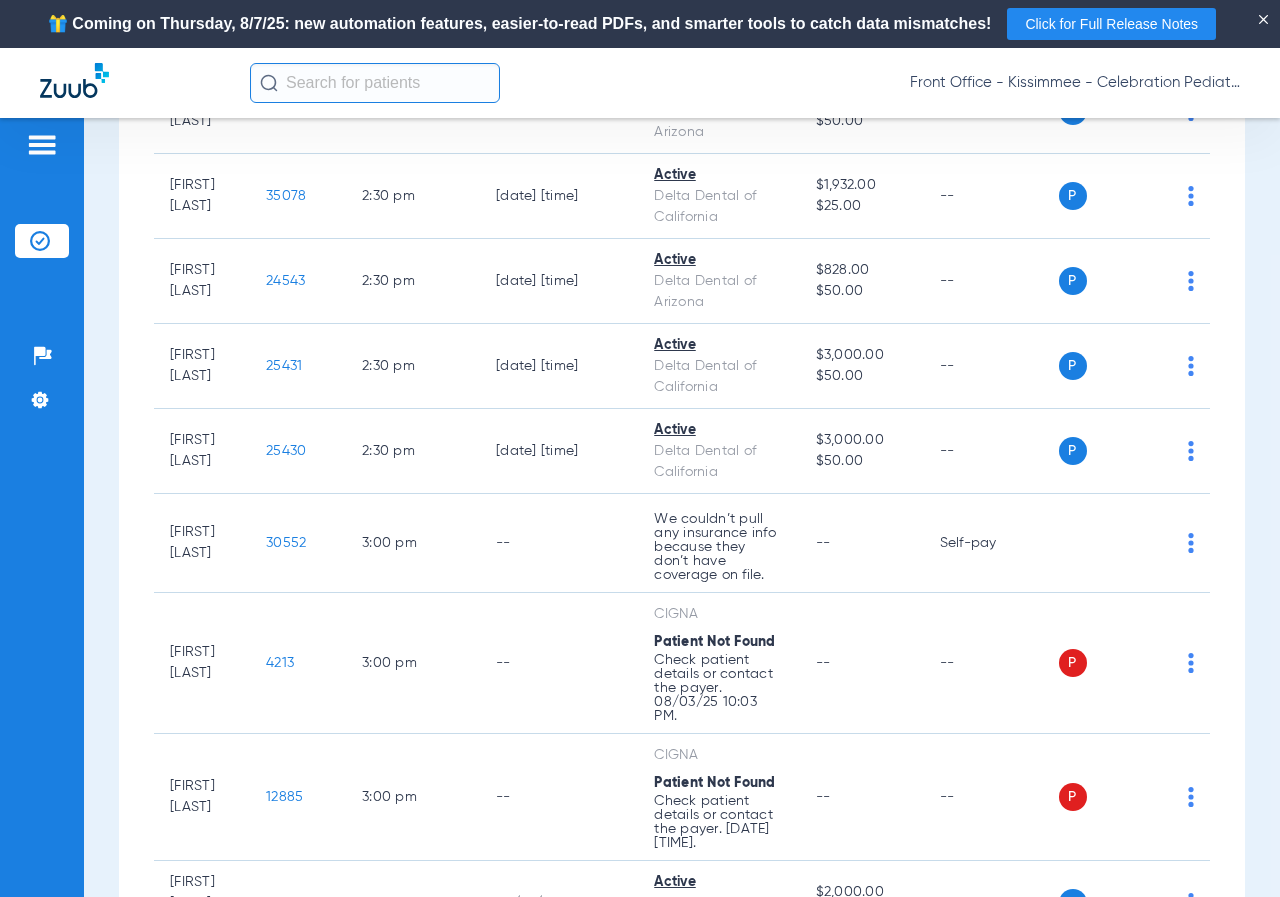 click on "23267" 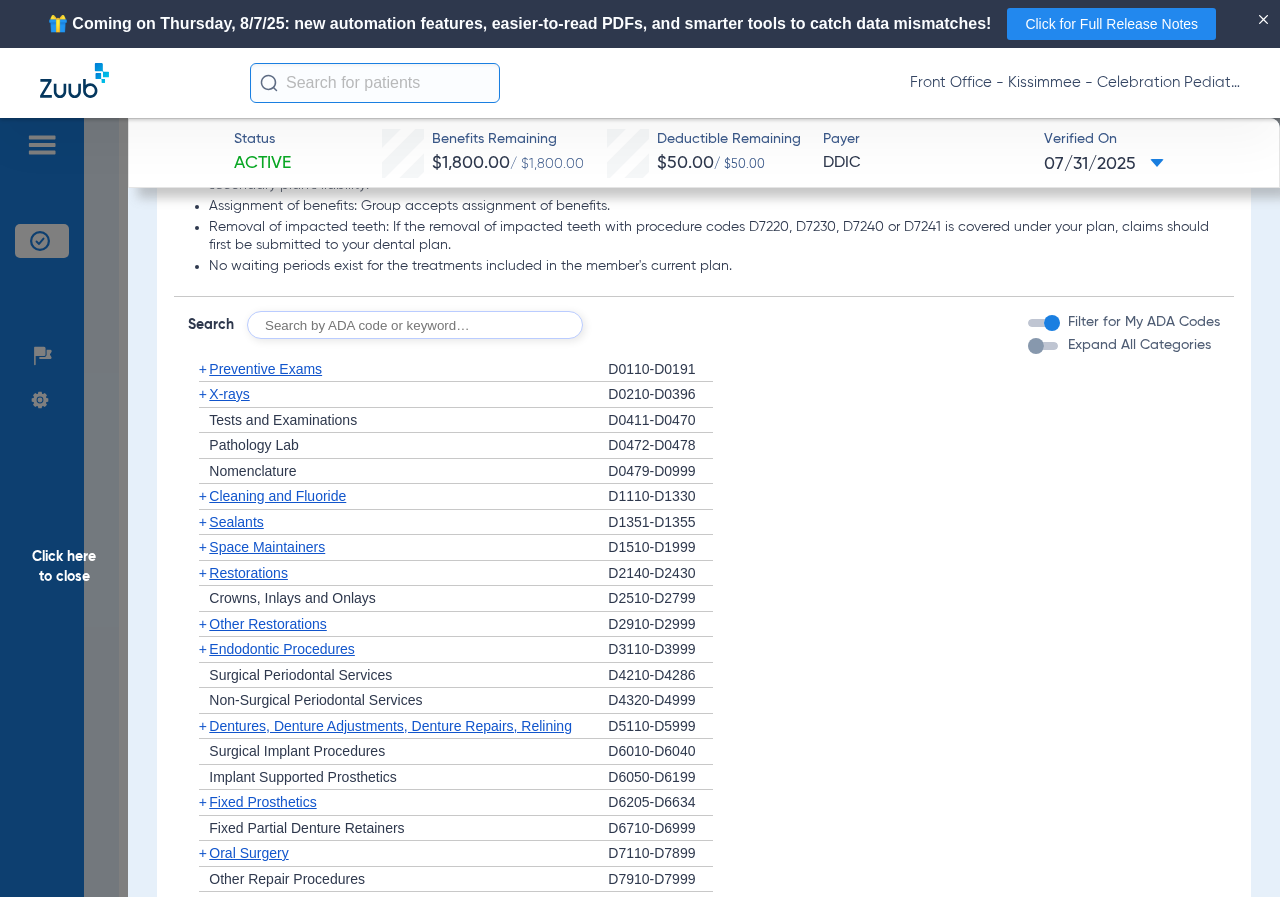 scroll, scrollTop: 1400, scrollLeft: 0, axis: vertical 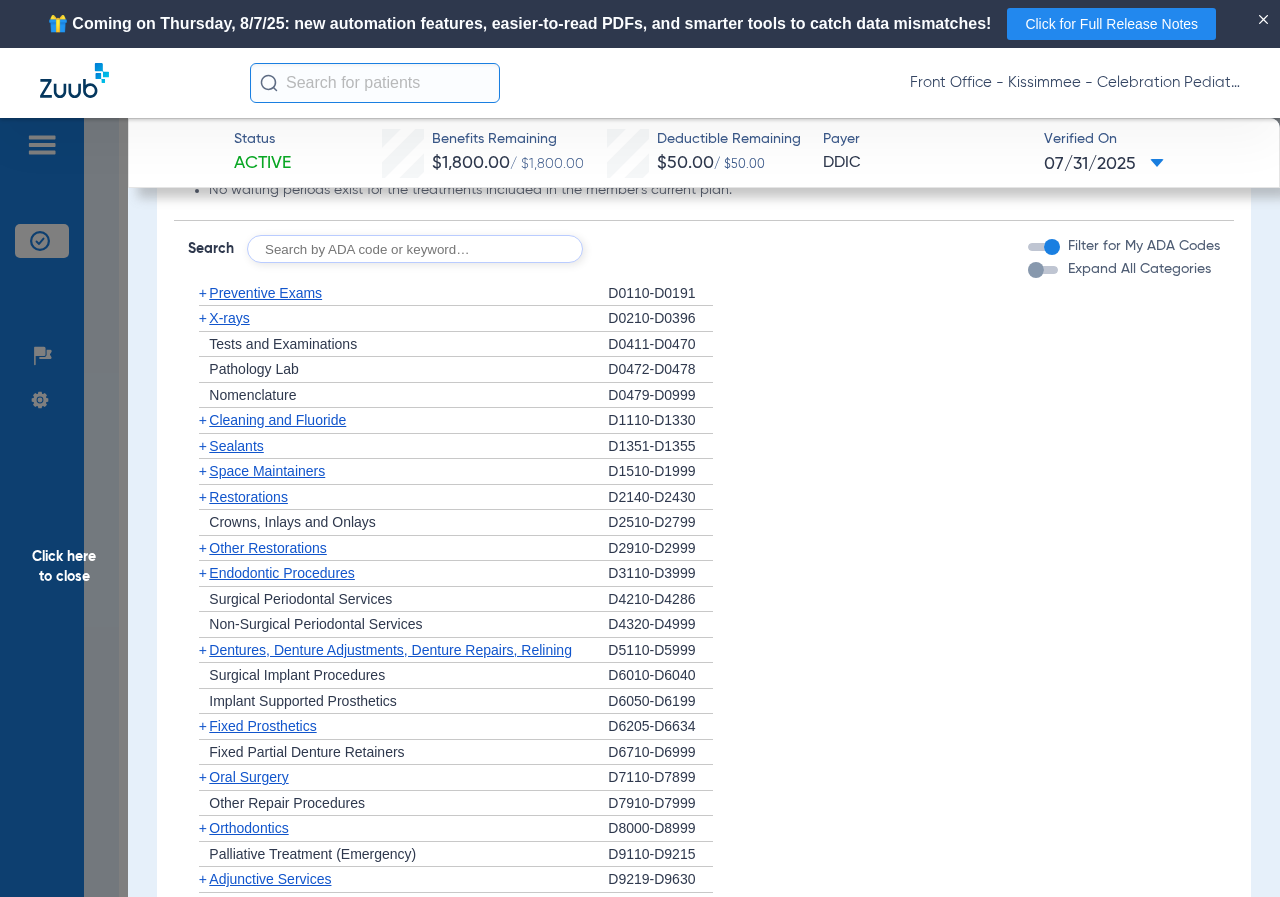 click on "Expand All Categories" at bounding box center [1119, 269] 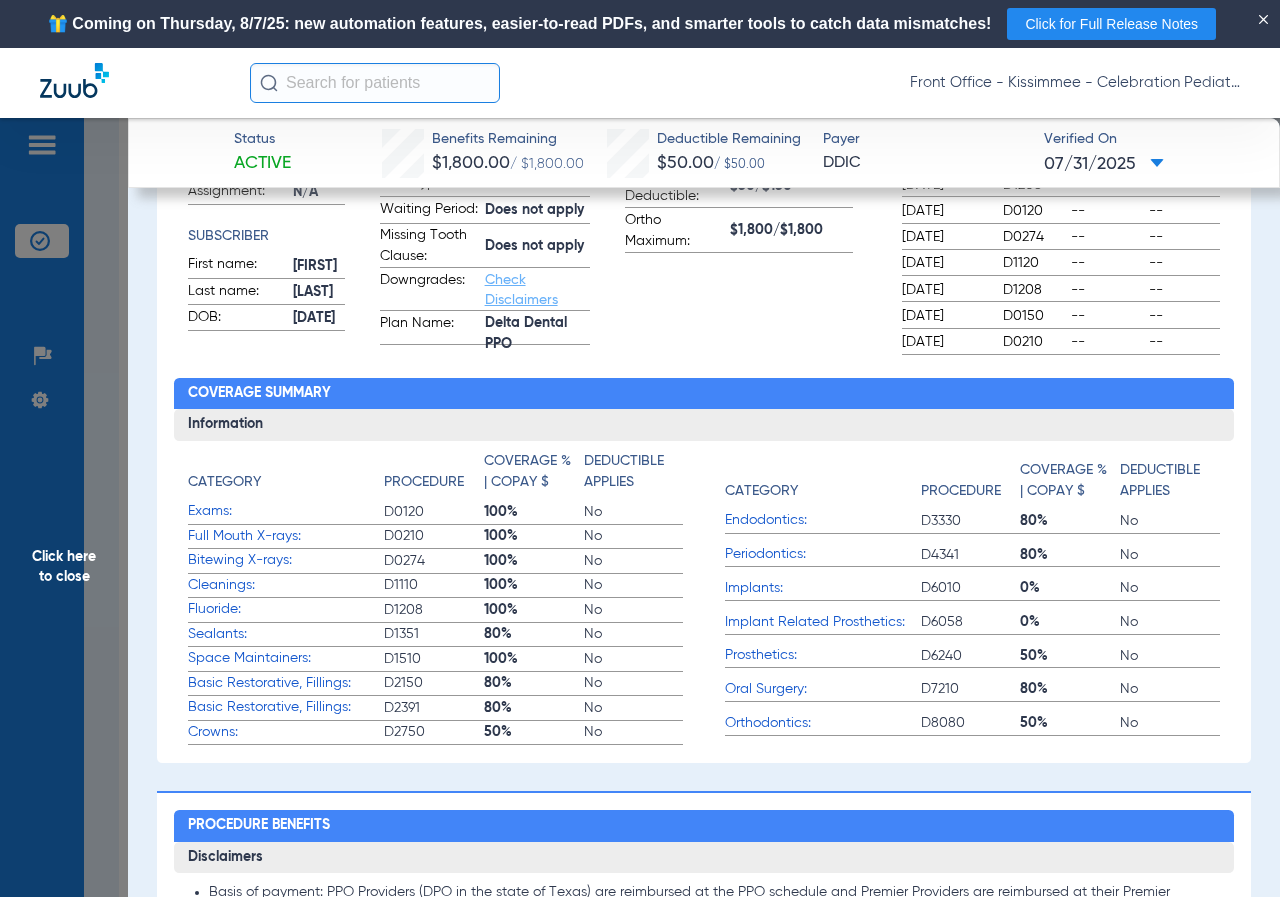 scroll, scrollTop: 0, scrollLeft: 0, axis: both 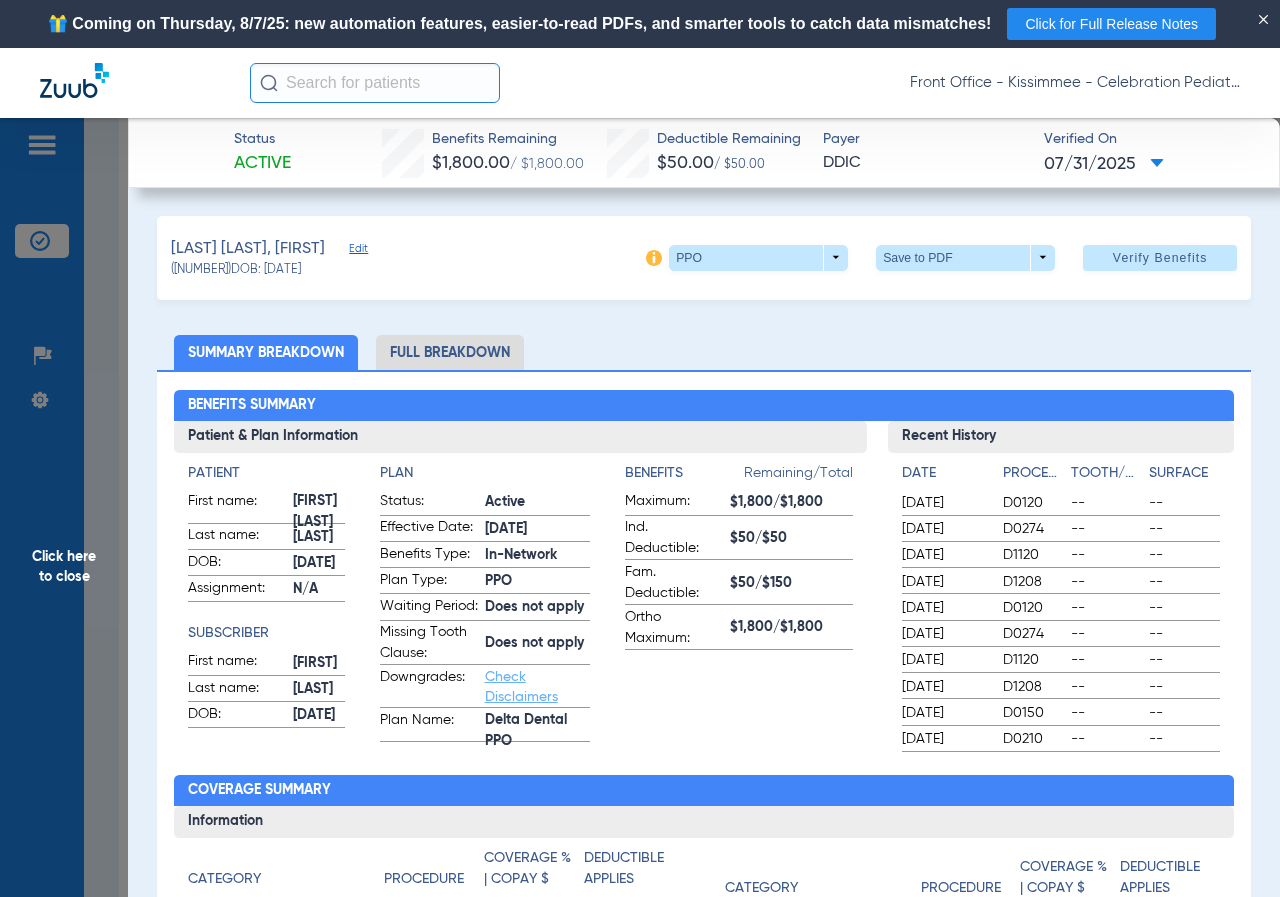click on "Click here to close" 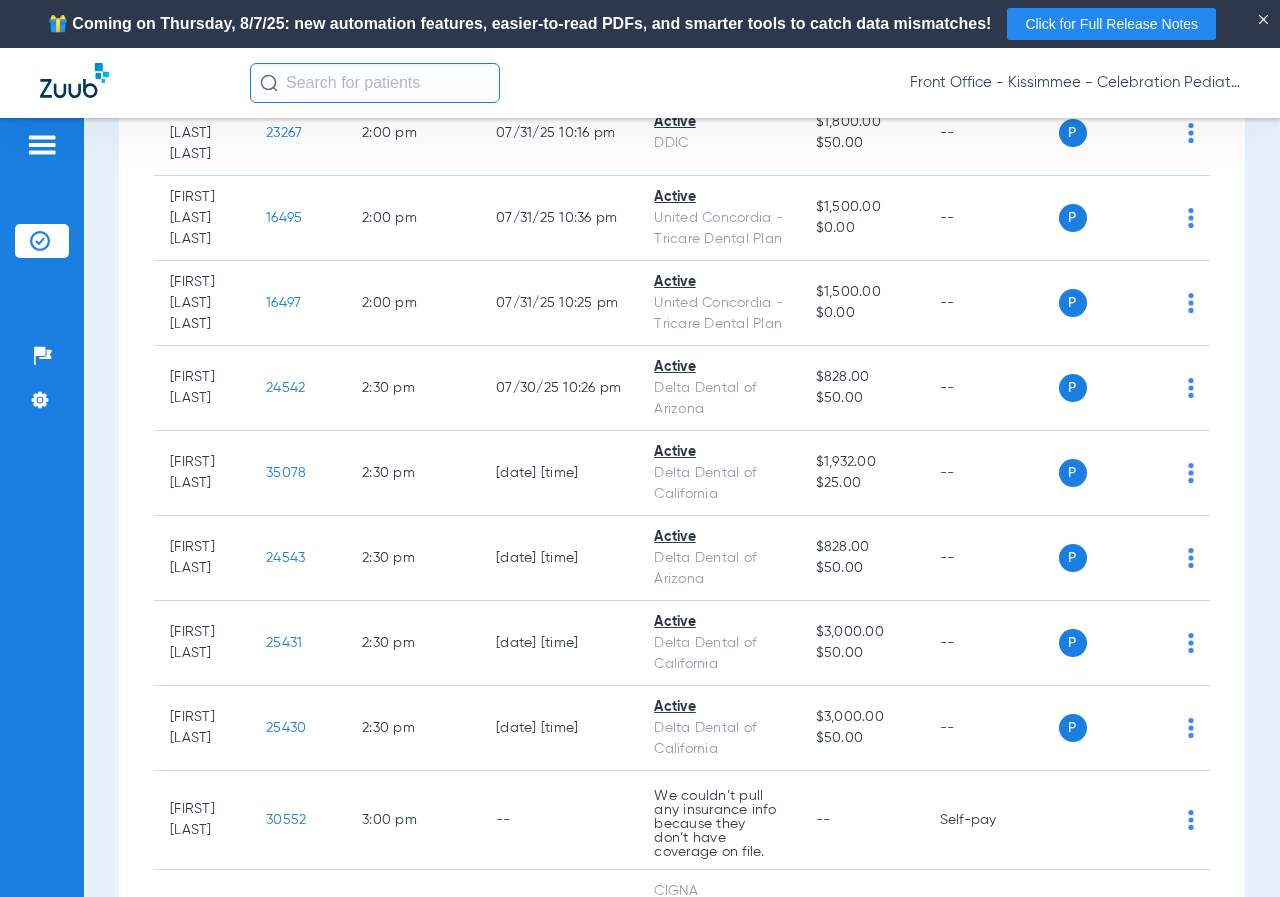 scroll, scrollTop: 5700, scrollLeft: 0, axis: vertical 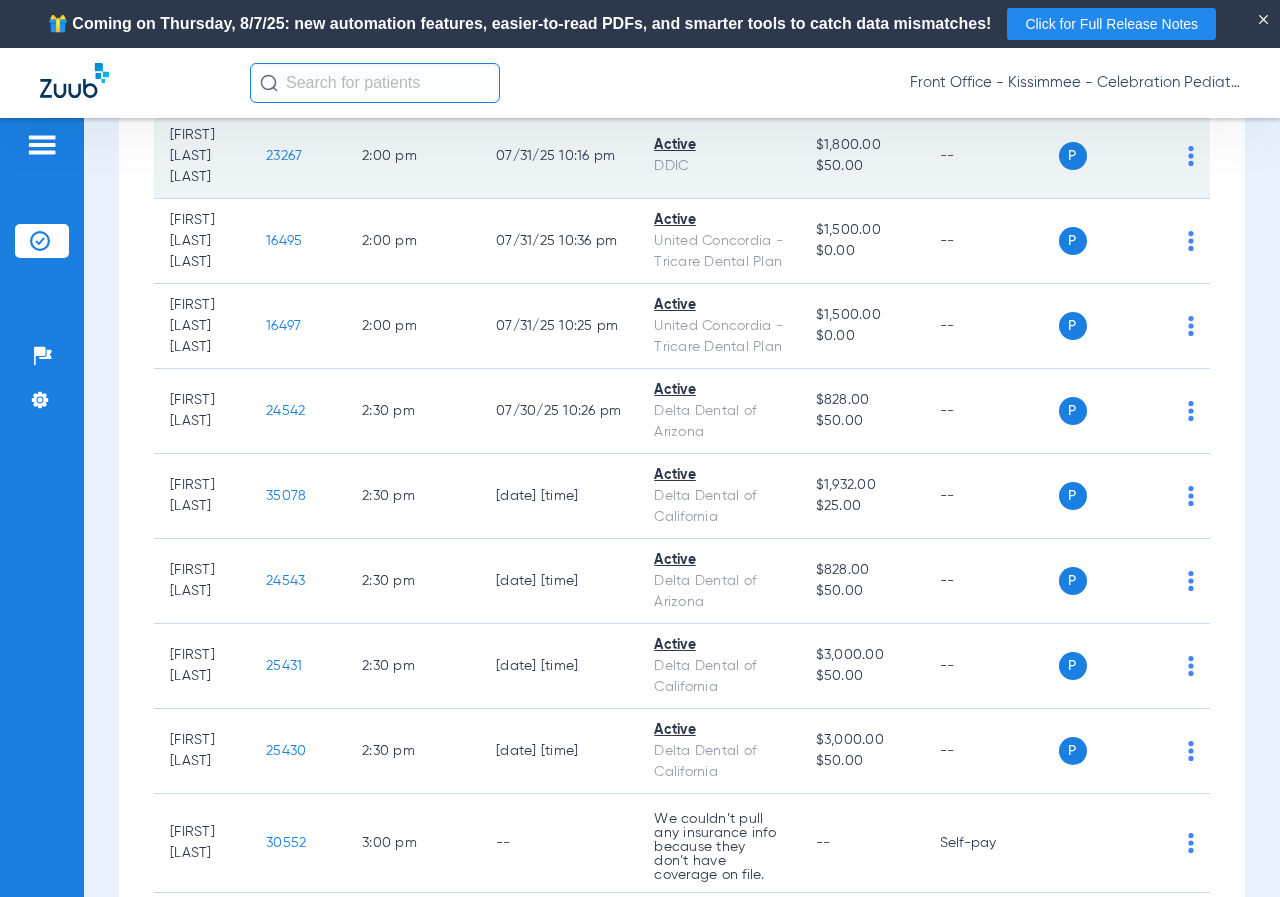 click on "23267" 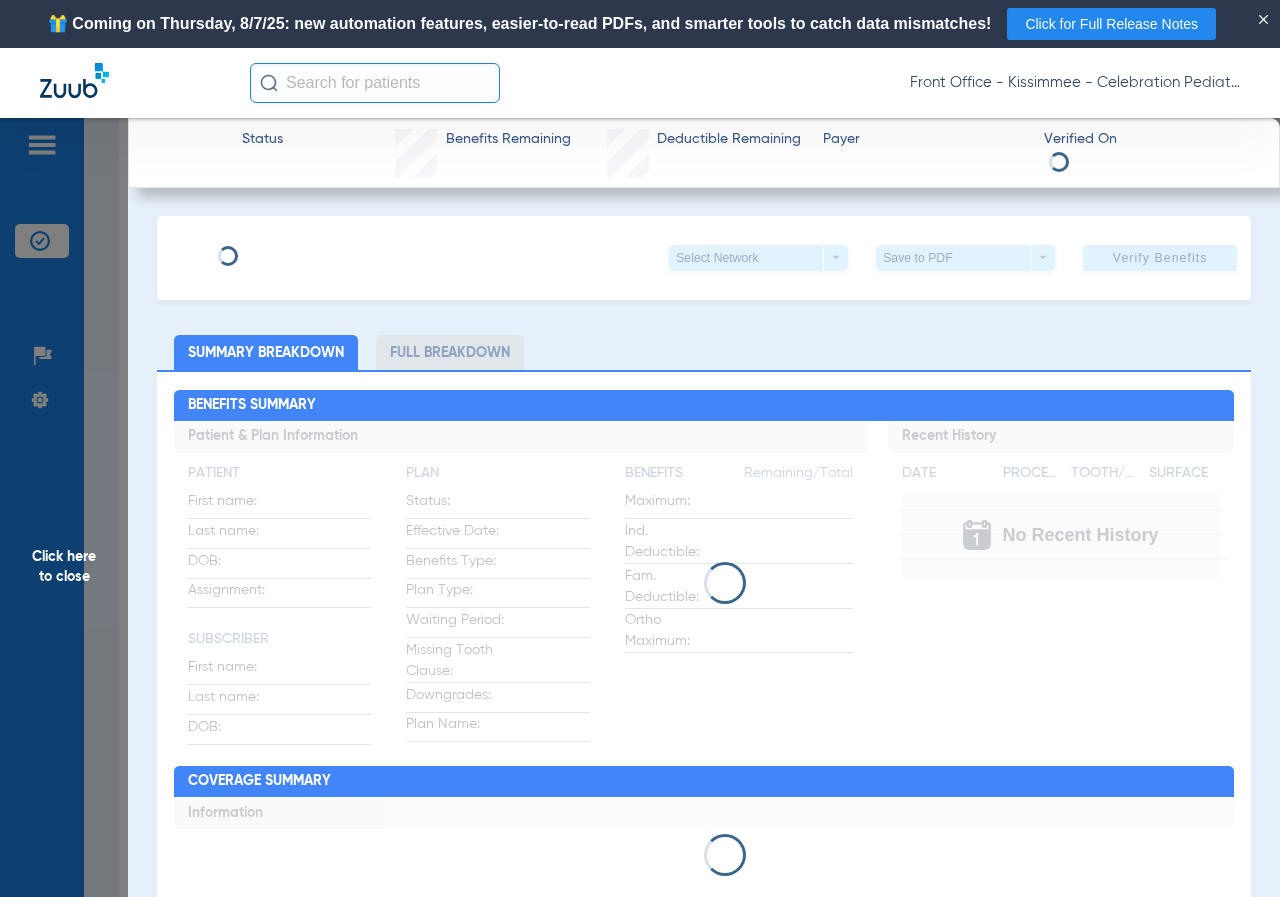 scroll, scrollTop: 5800, scrollLeft: 0, axis: vertical 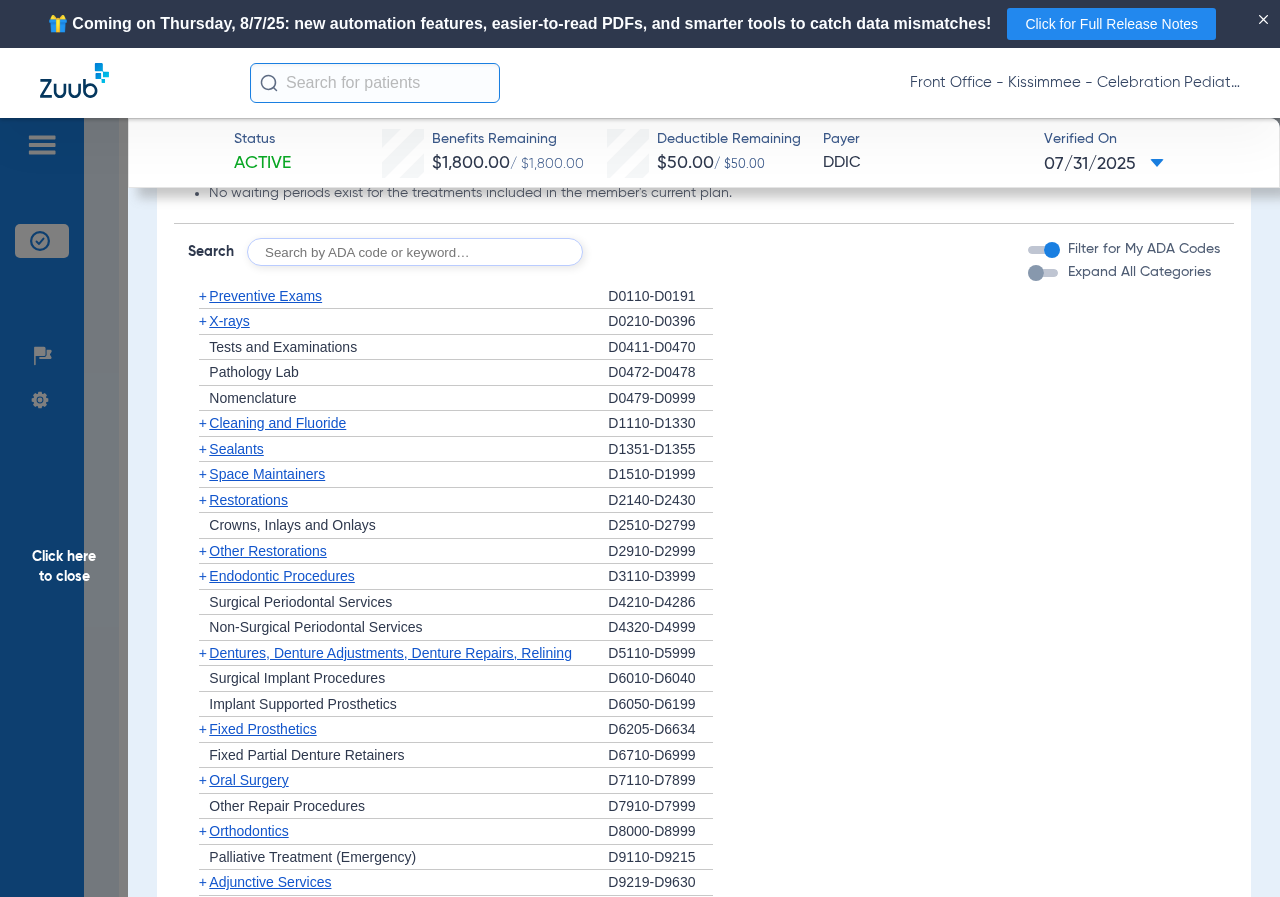click on "Sealants" 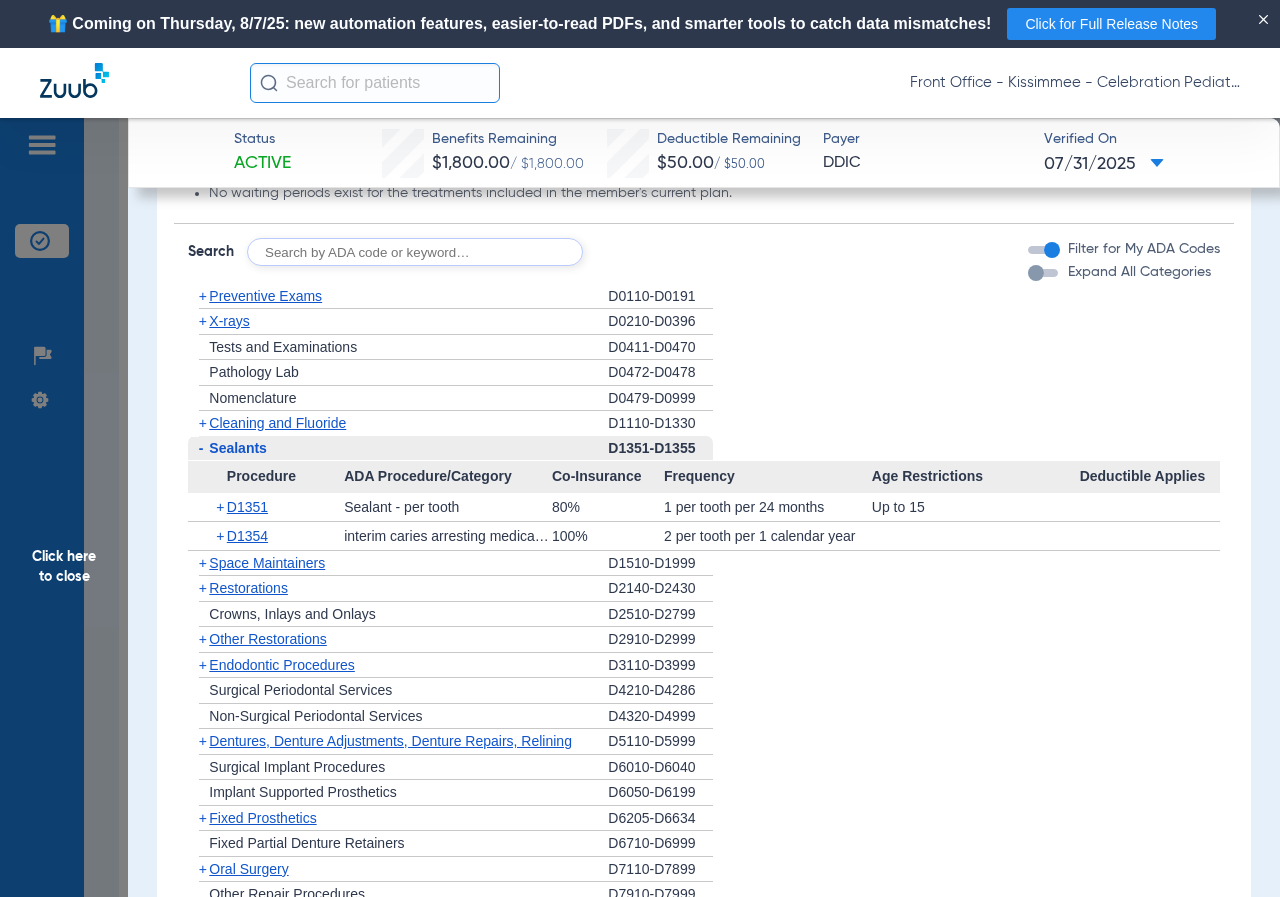 click at bounding box center [1036, 273] 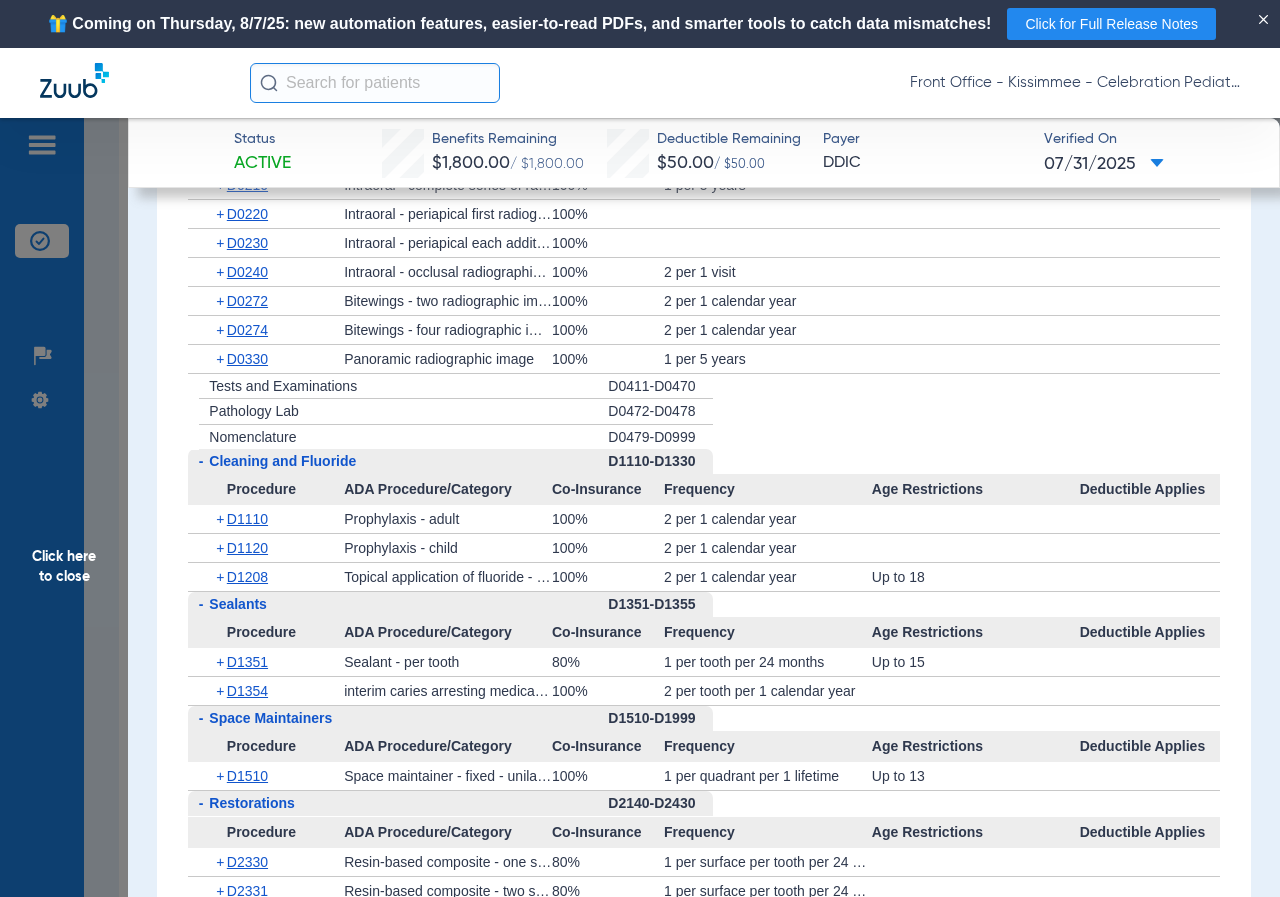 scroll, scrollTop: 1697, scrollLeft: 0, axis: vertical 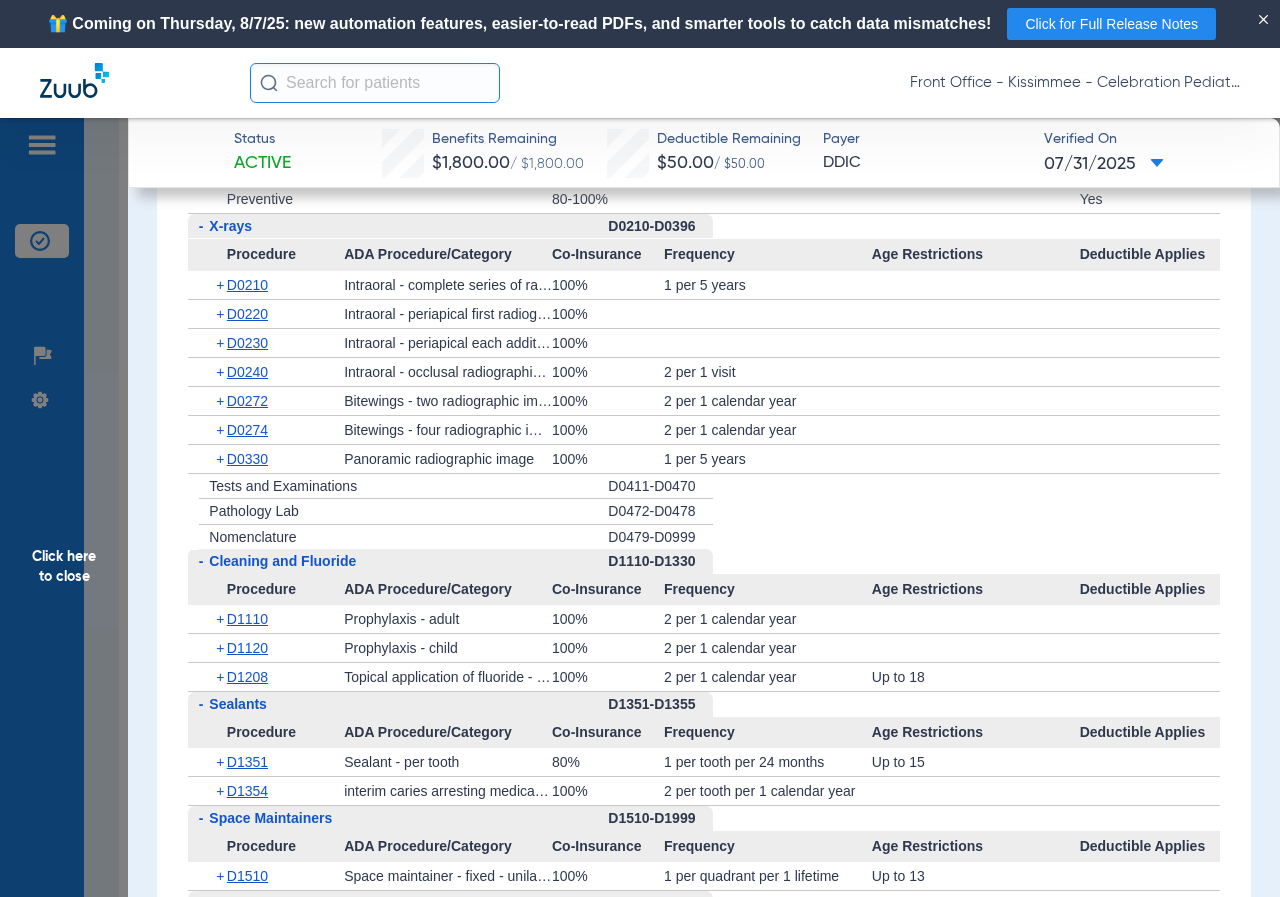 click on "Click here to close" 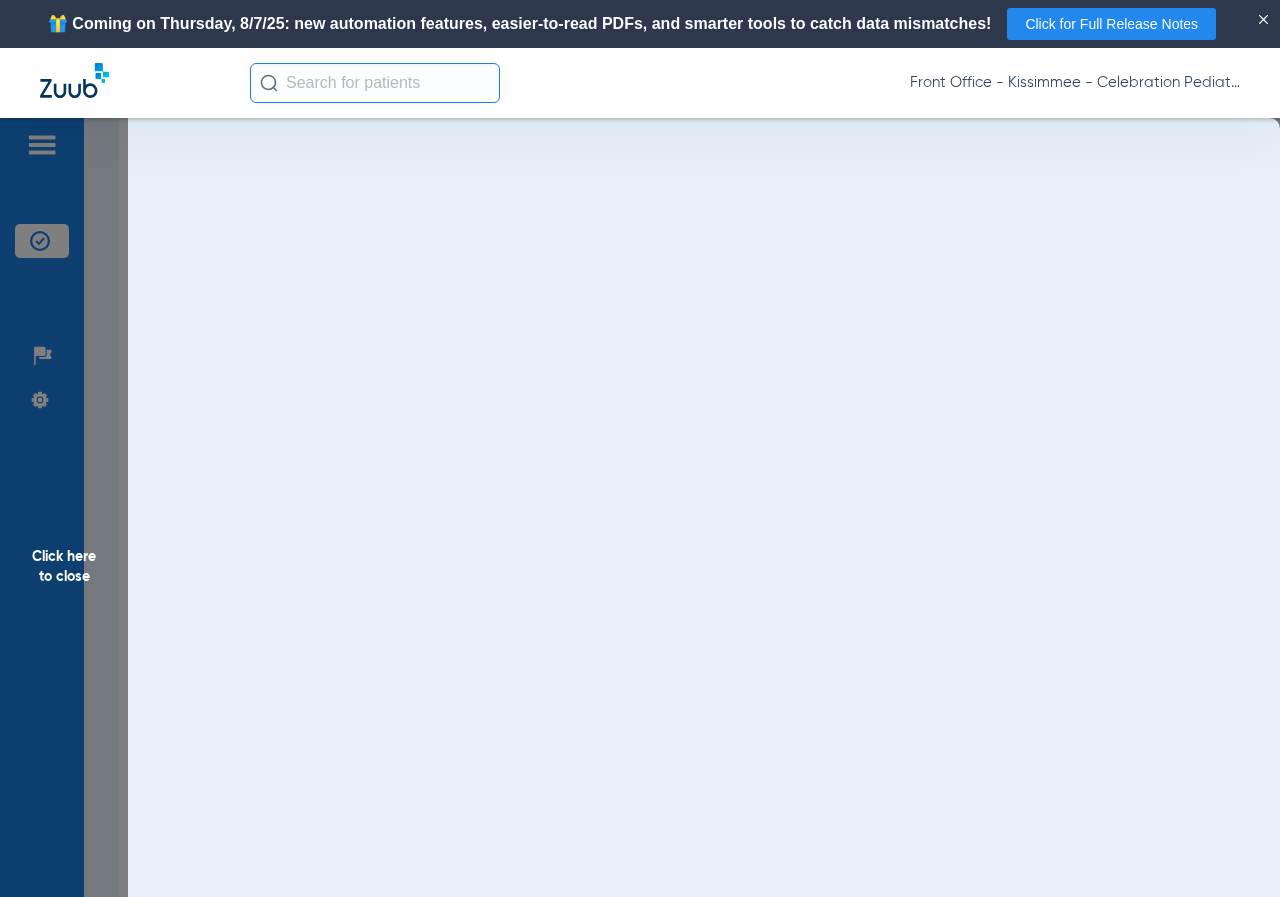 scroll, scrollTop: 0, scrollLeft: 0, axis: both 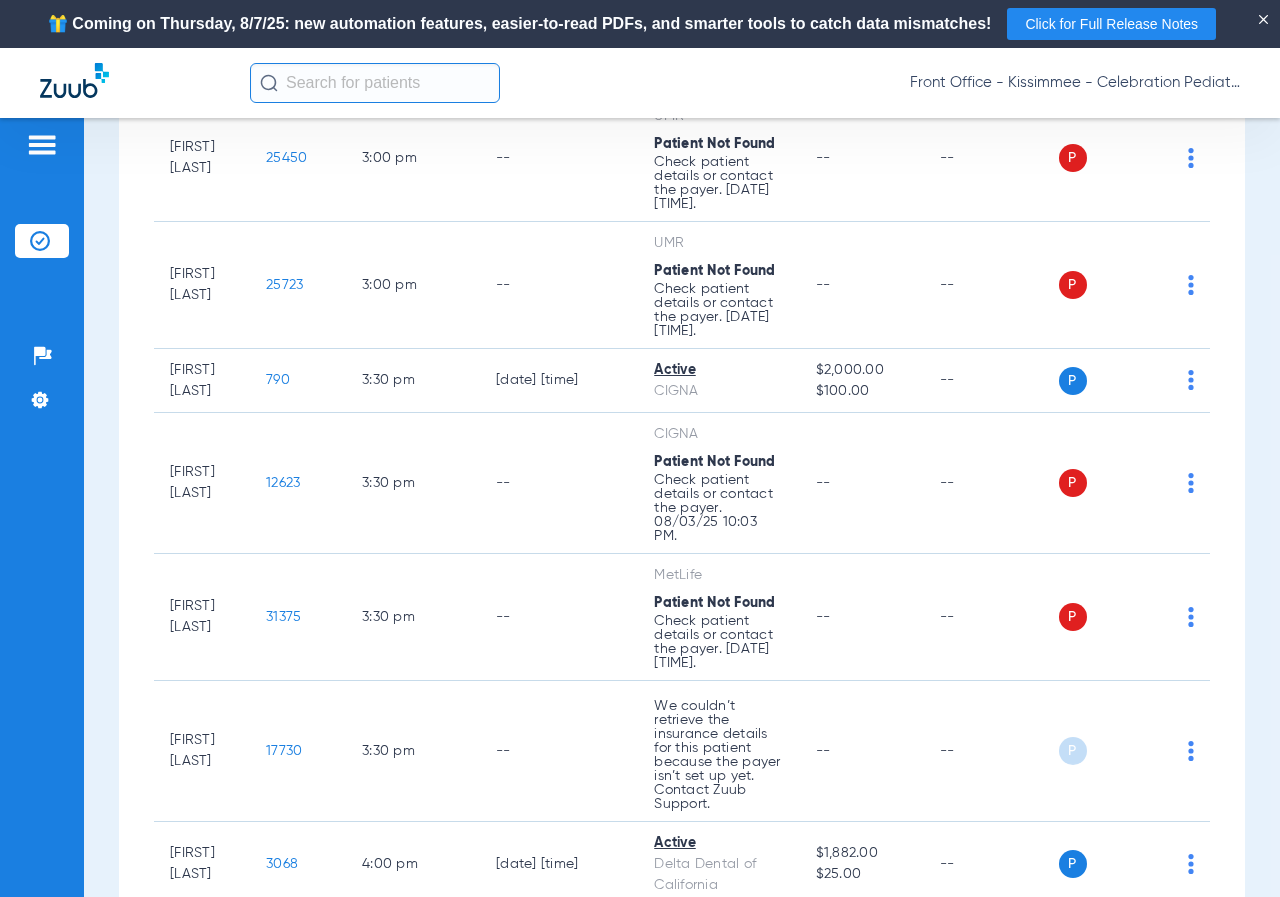 click on "12885" 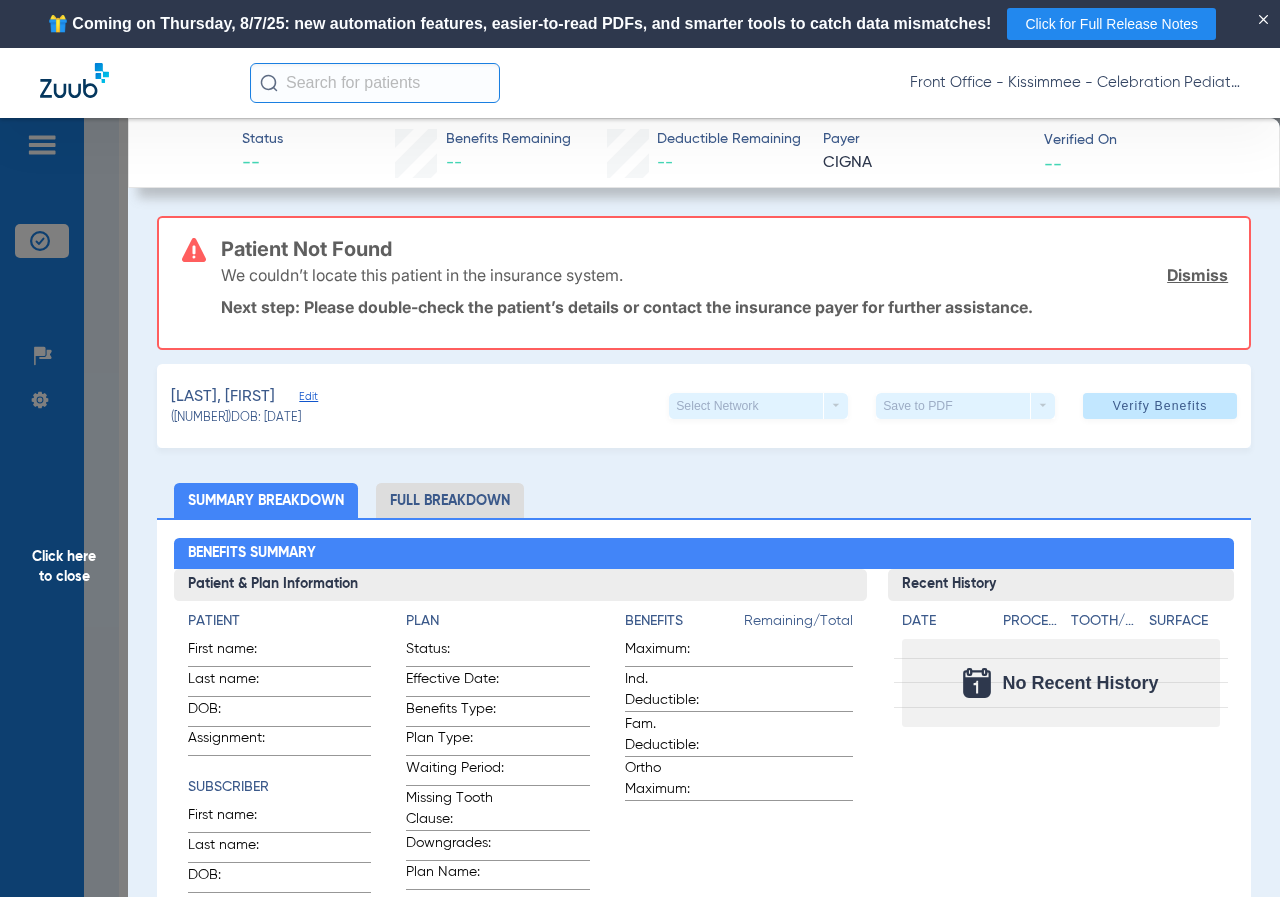 click on "Click here to close" 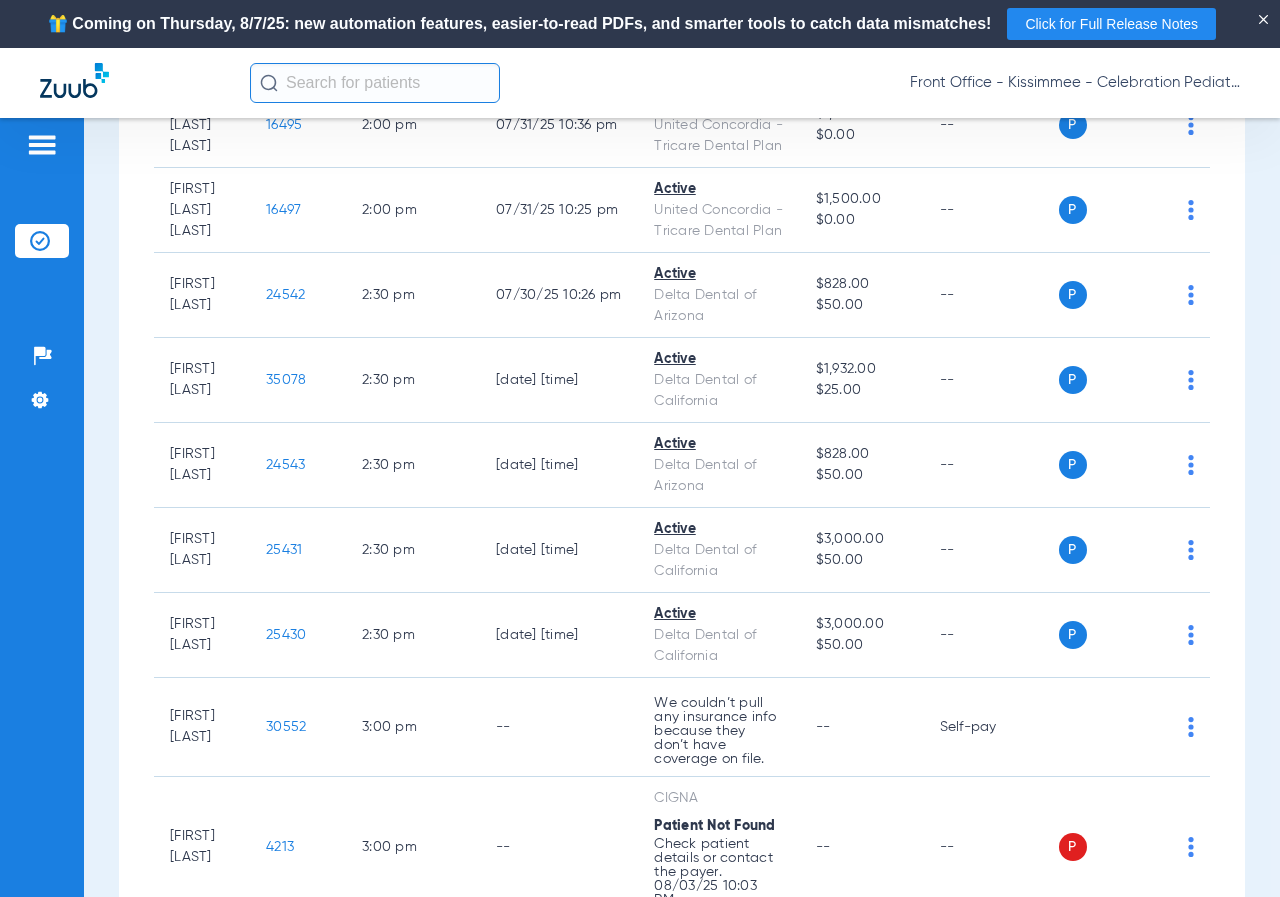 scroll, scrollTop: 5800, scrollLeft: 0, axis: vertical 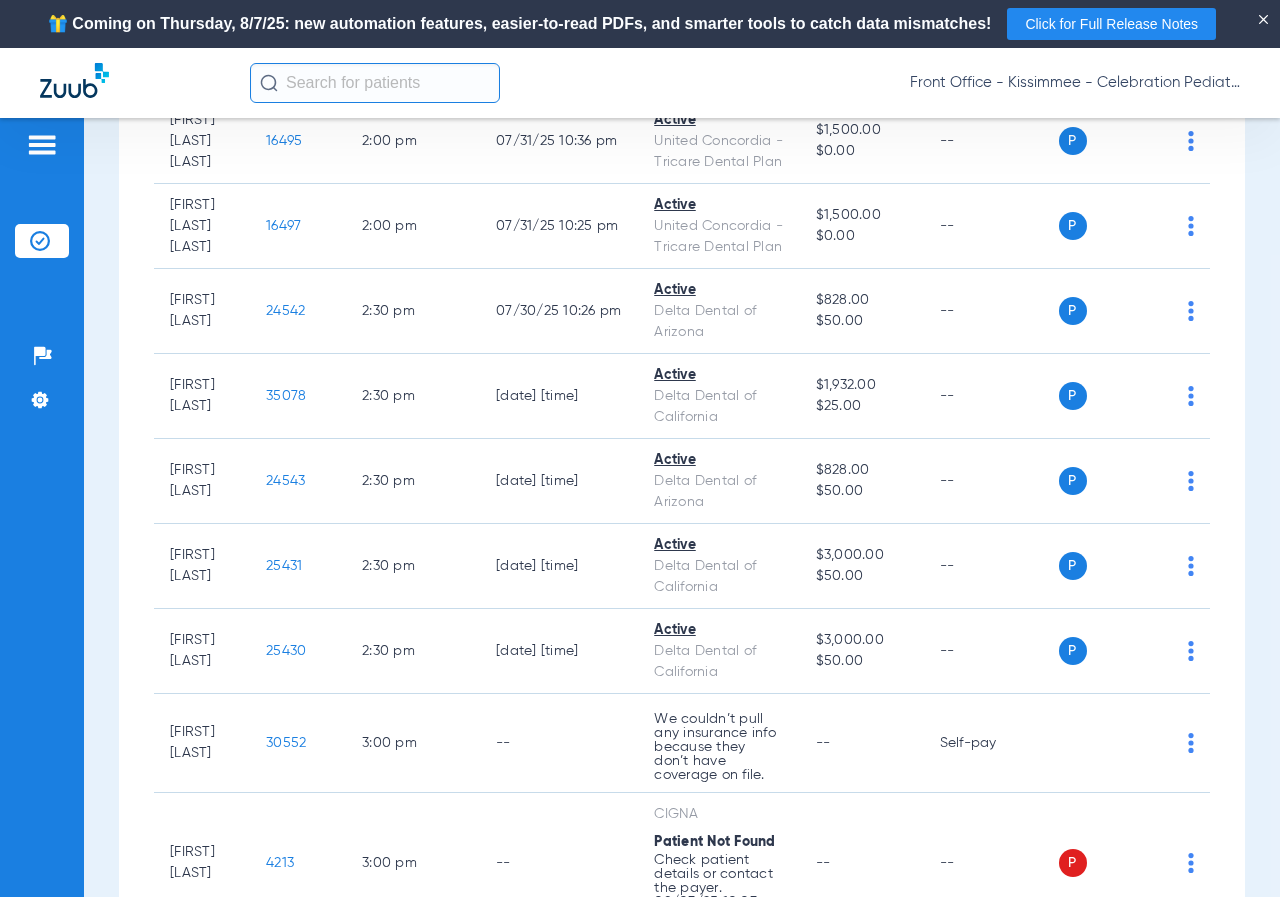 click on "8366" 